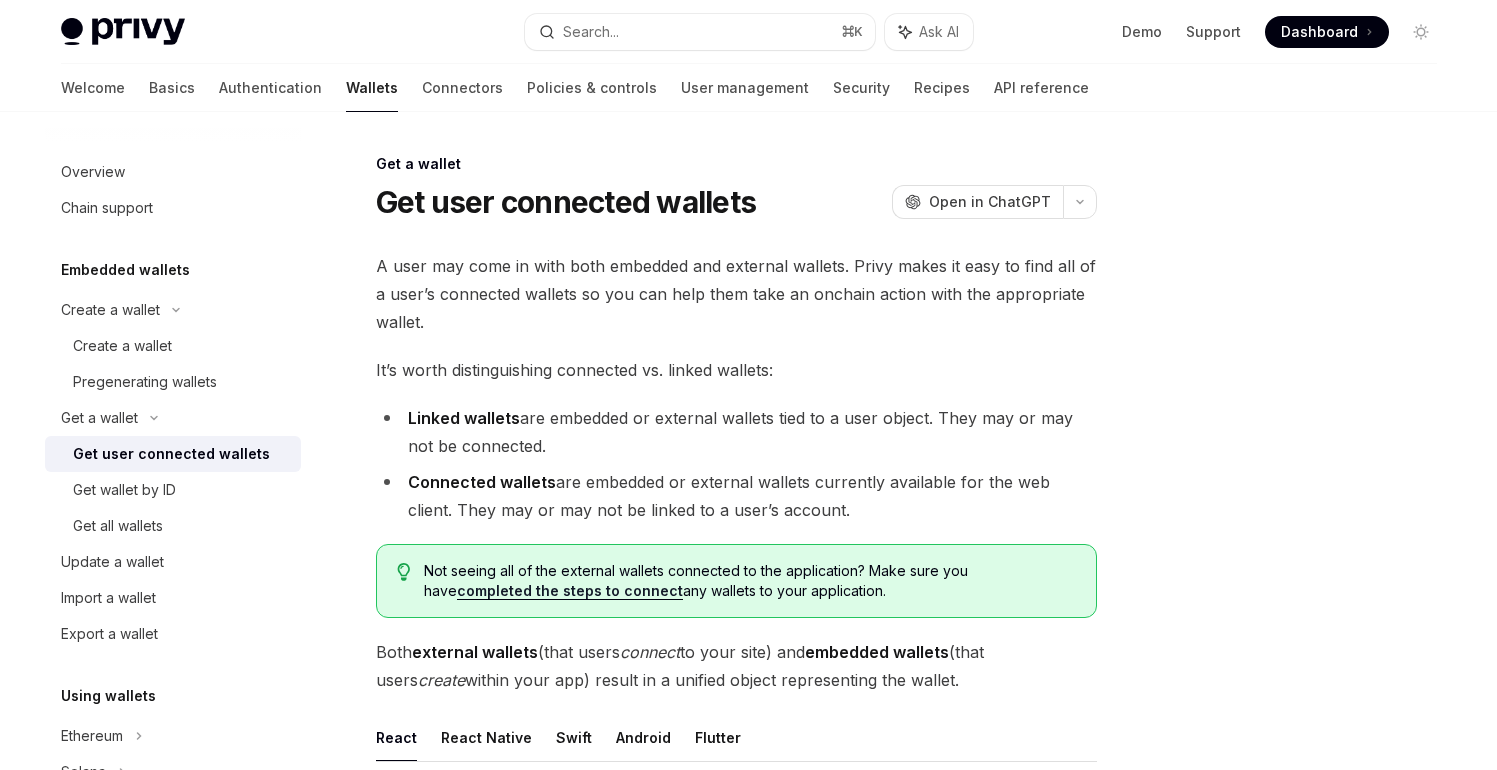 scroll, scrollTop: 183, scrollLeft: 0, axis: vertical 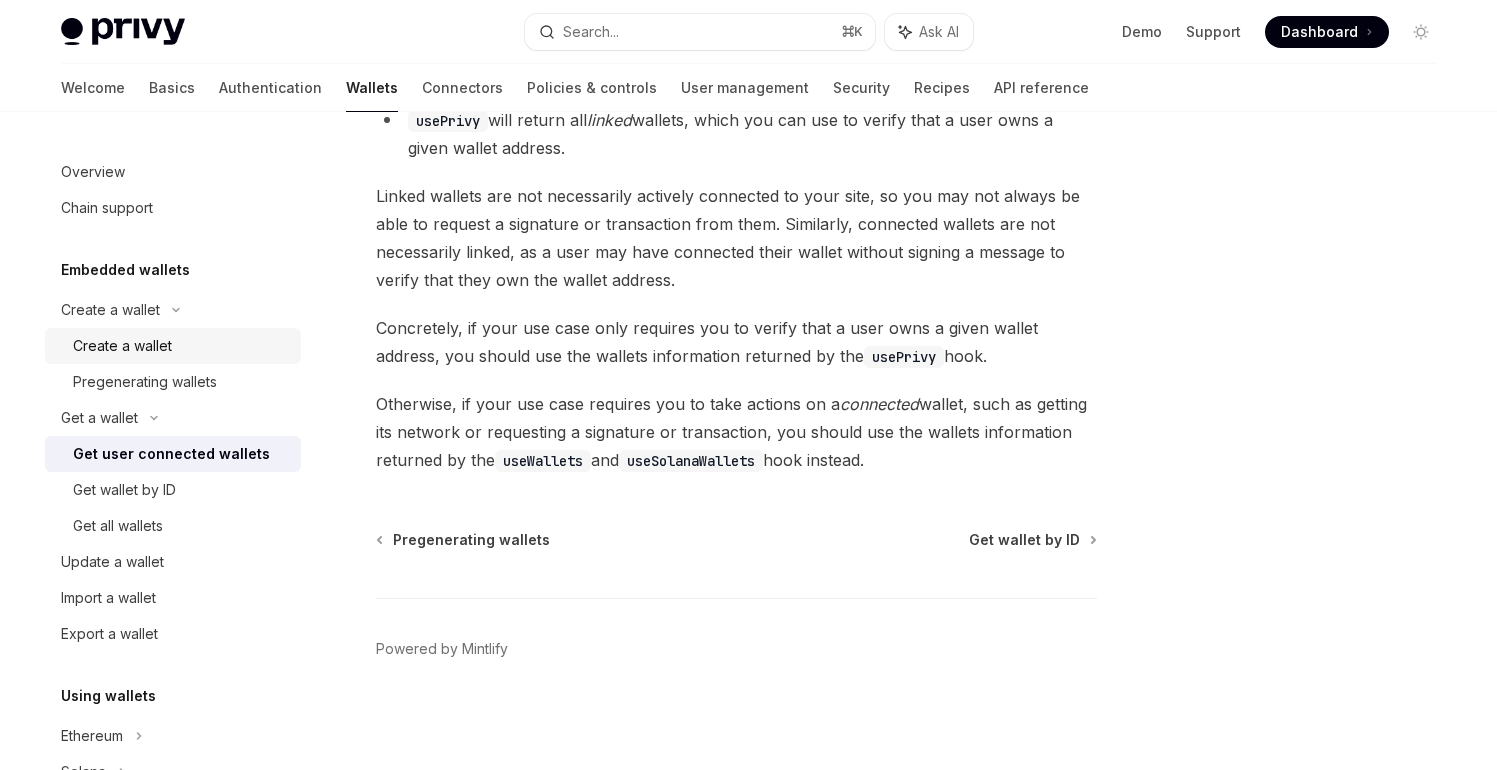 click on "Create a wallet" at bounding box center (122, 346) 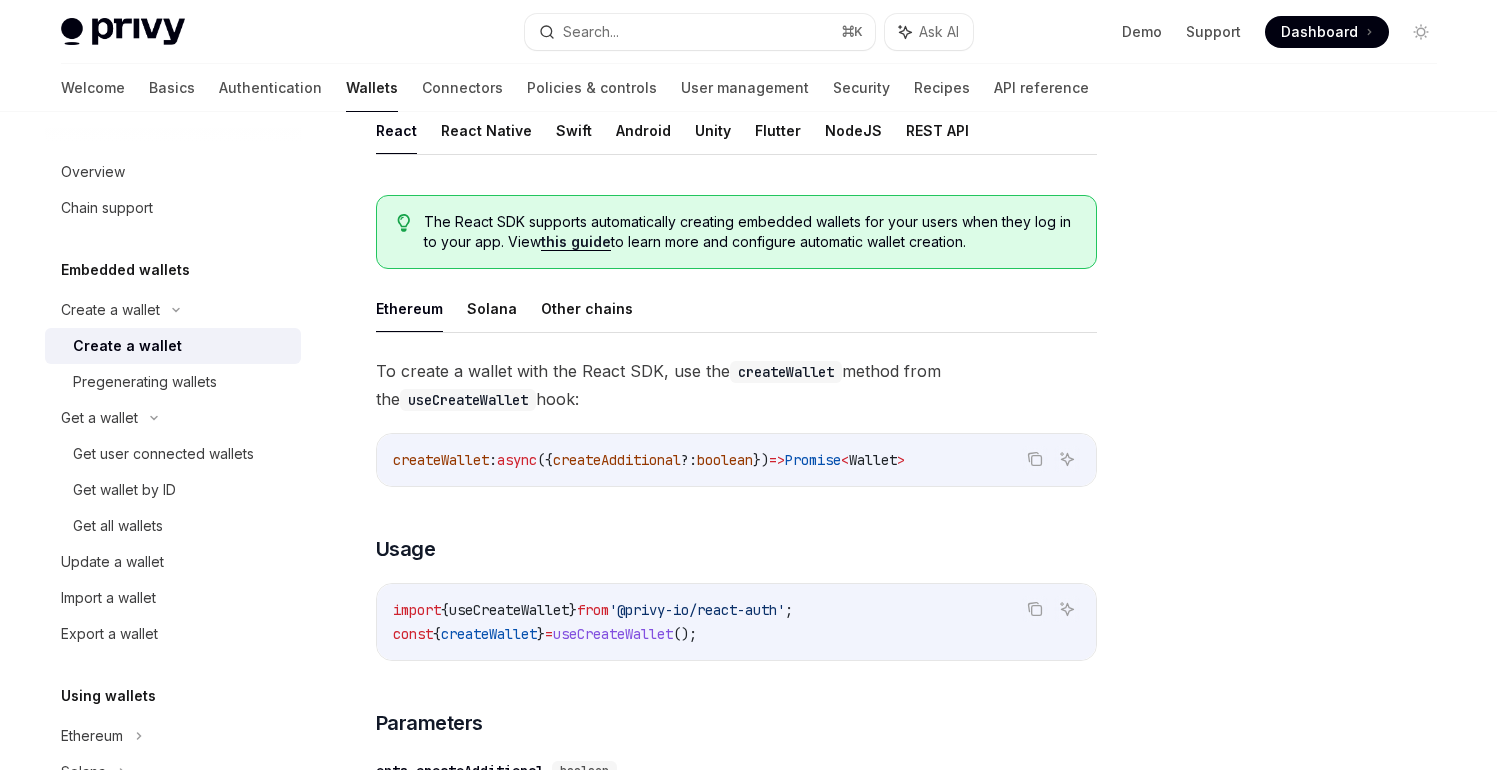 scroll, scrollTop: 420, scrollLeft: 0, axis: vertical 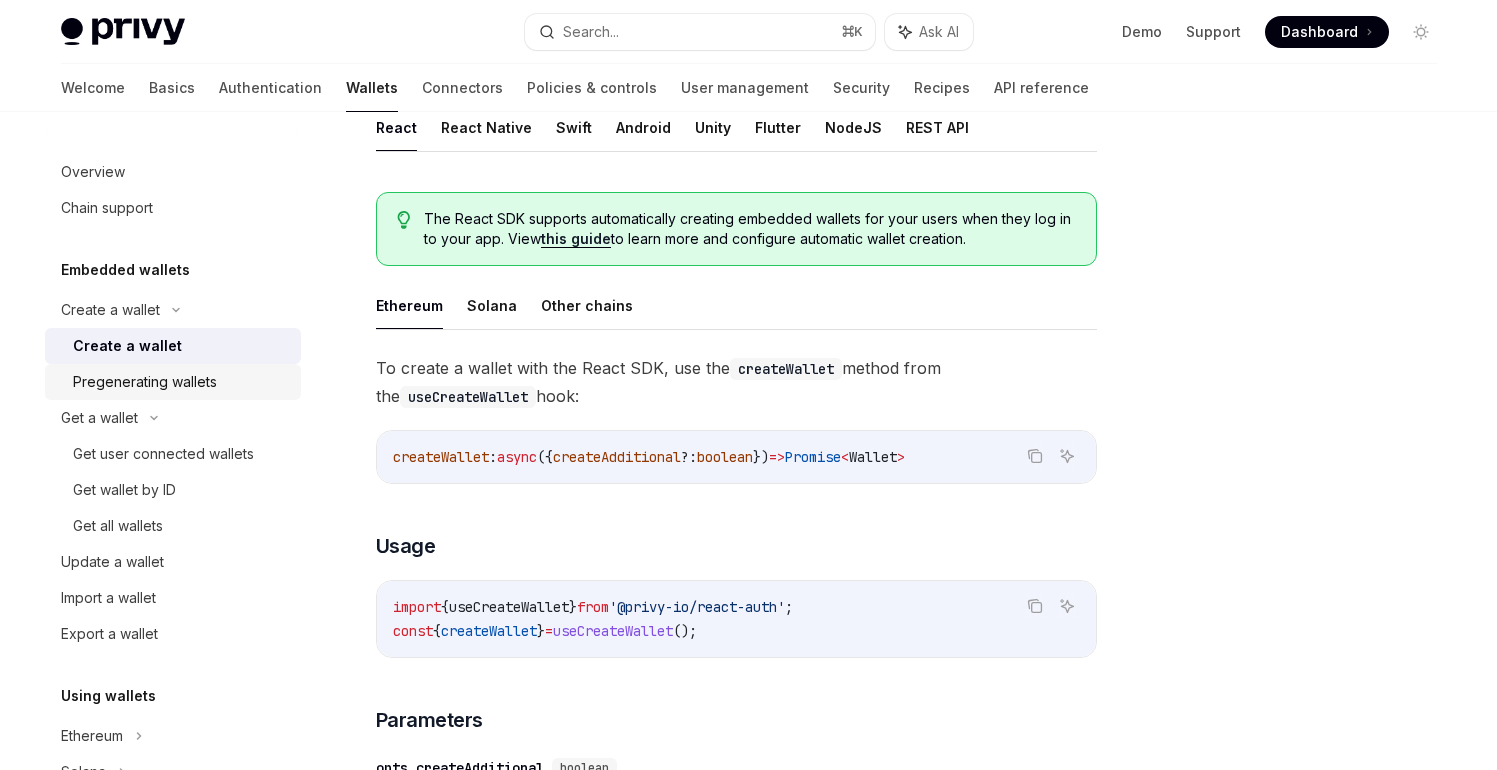 click on "Pregenerating wallets" at bounding box center [145, 382] 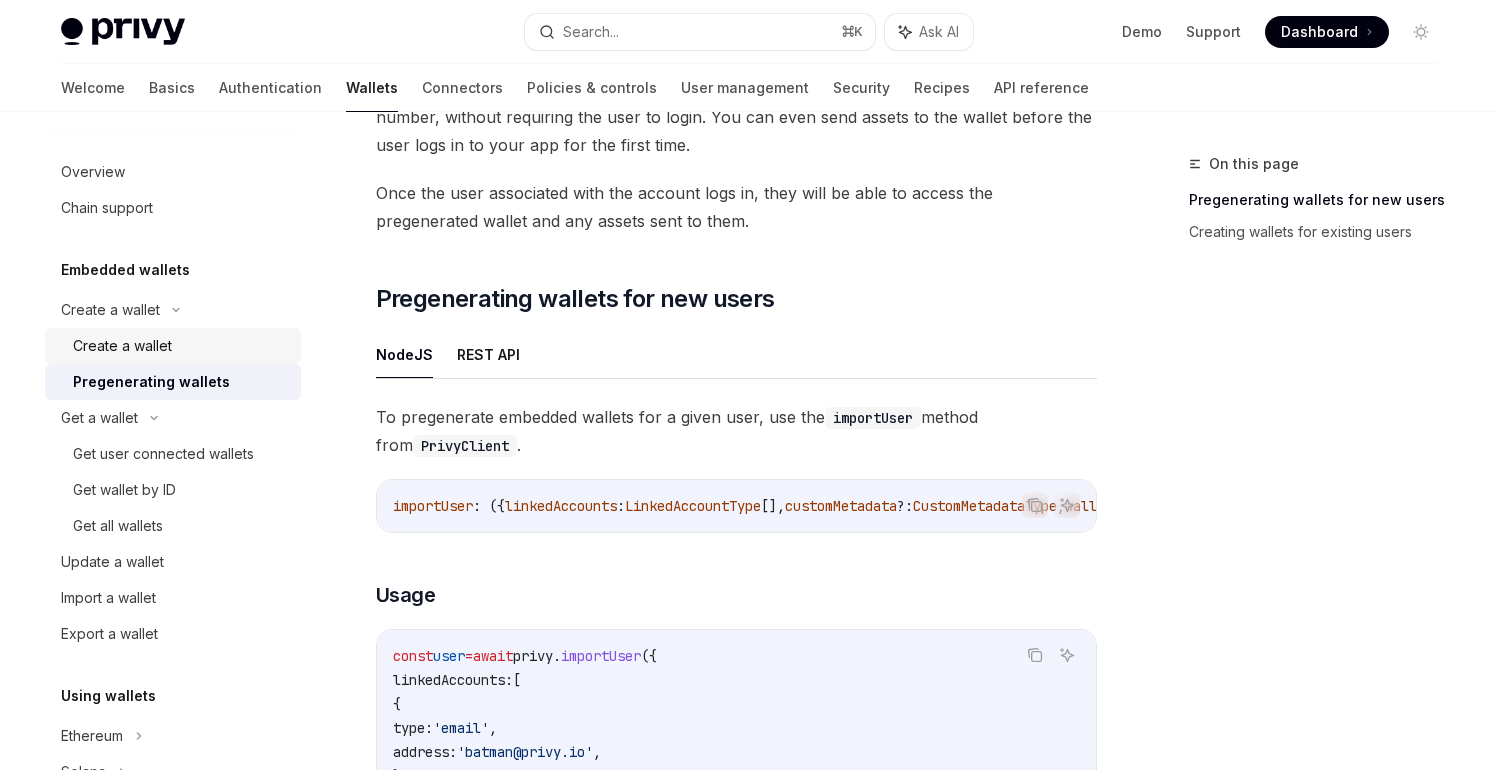 scroll, scrollTop: 189, scrollLeft: 0, axis: vertical 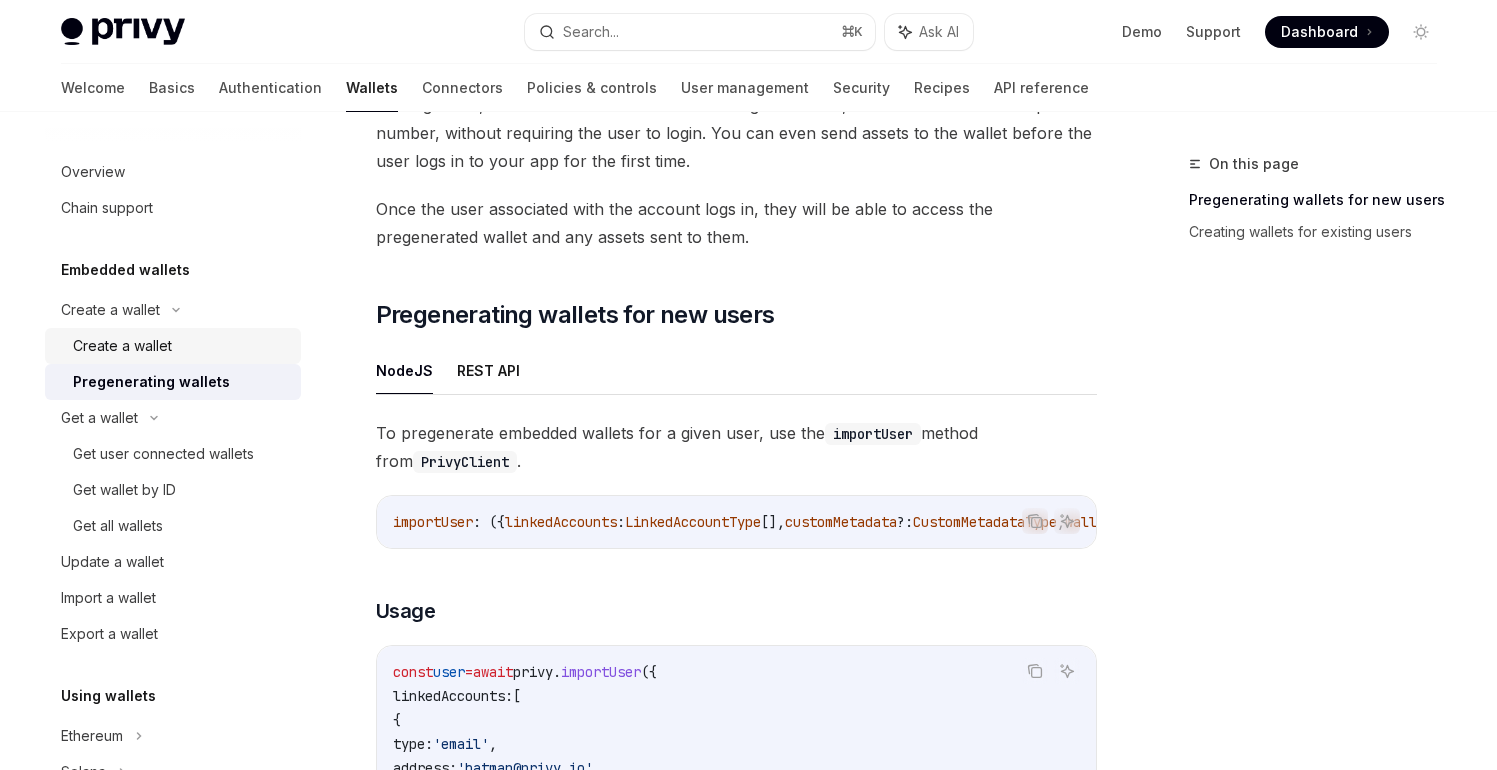 click on "Create a wallet" at bounding box center (122, 346) 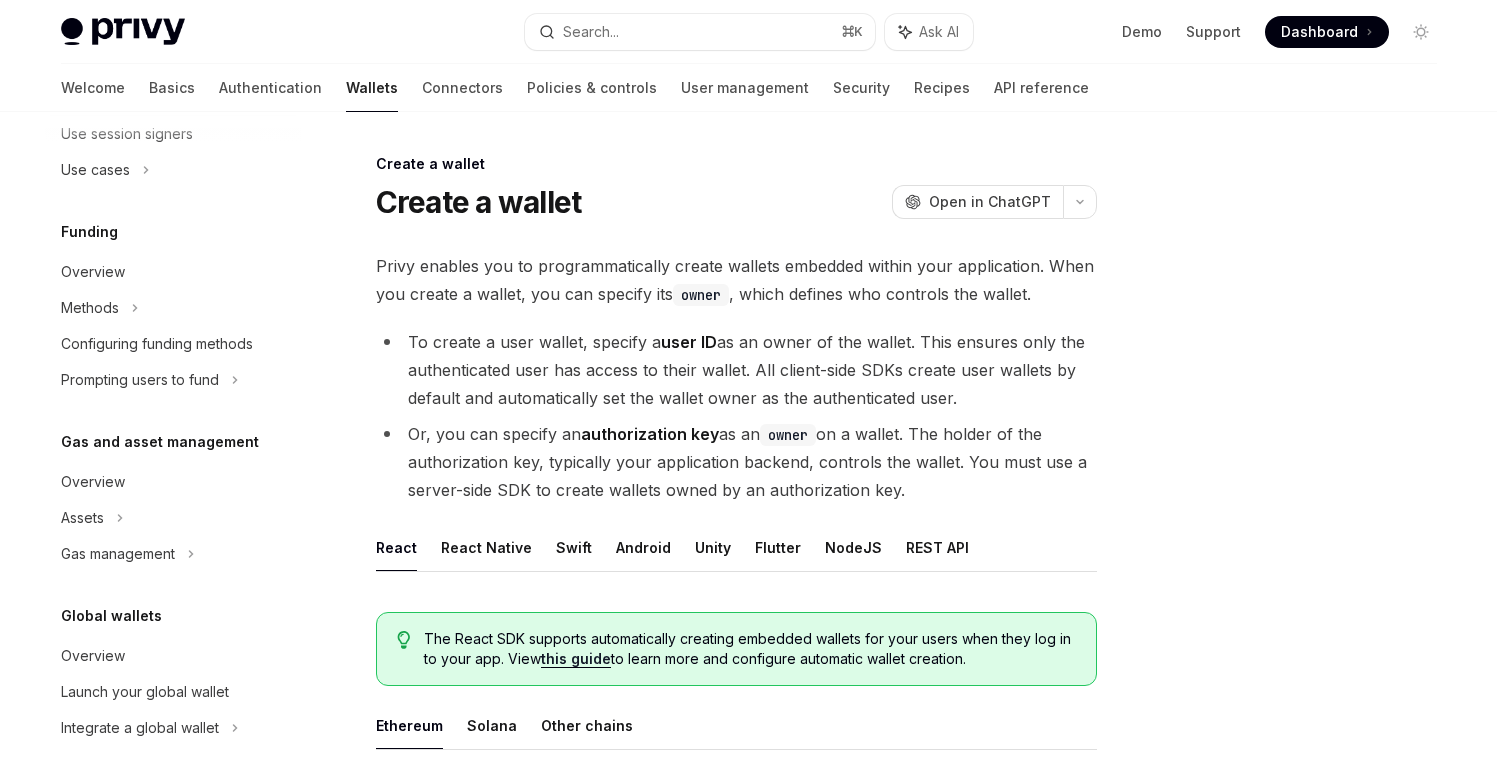 scroll, scrollTop: 1080, scrollLeft: 0, axis: vertical 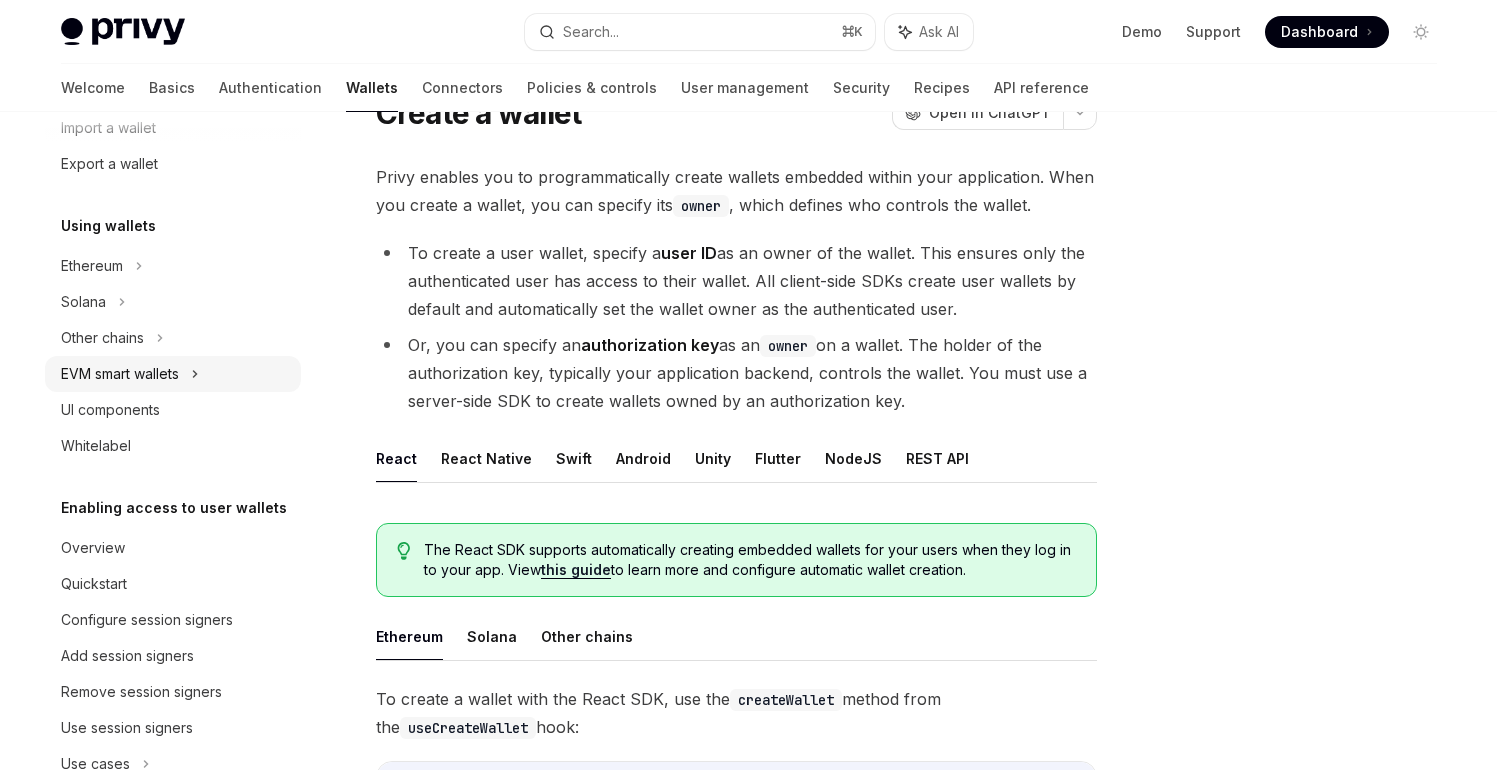 click on "EVM smart wallets" at bounding box center (173, 374) 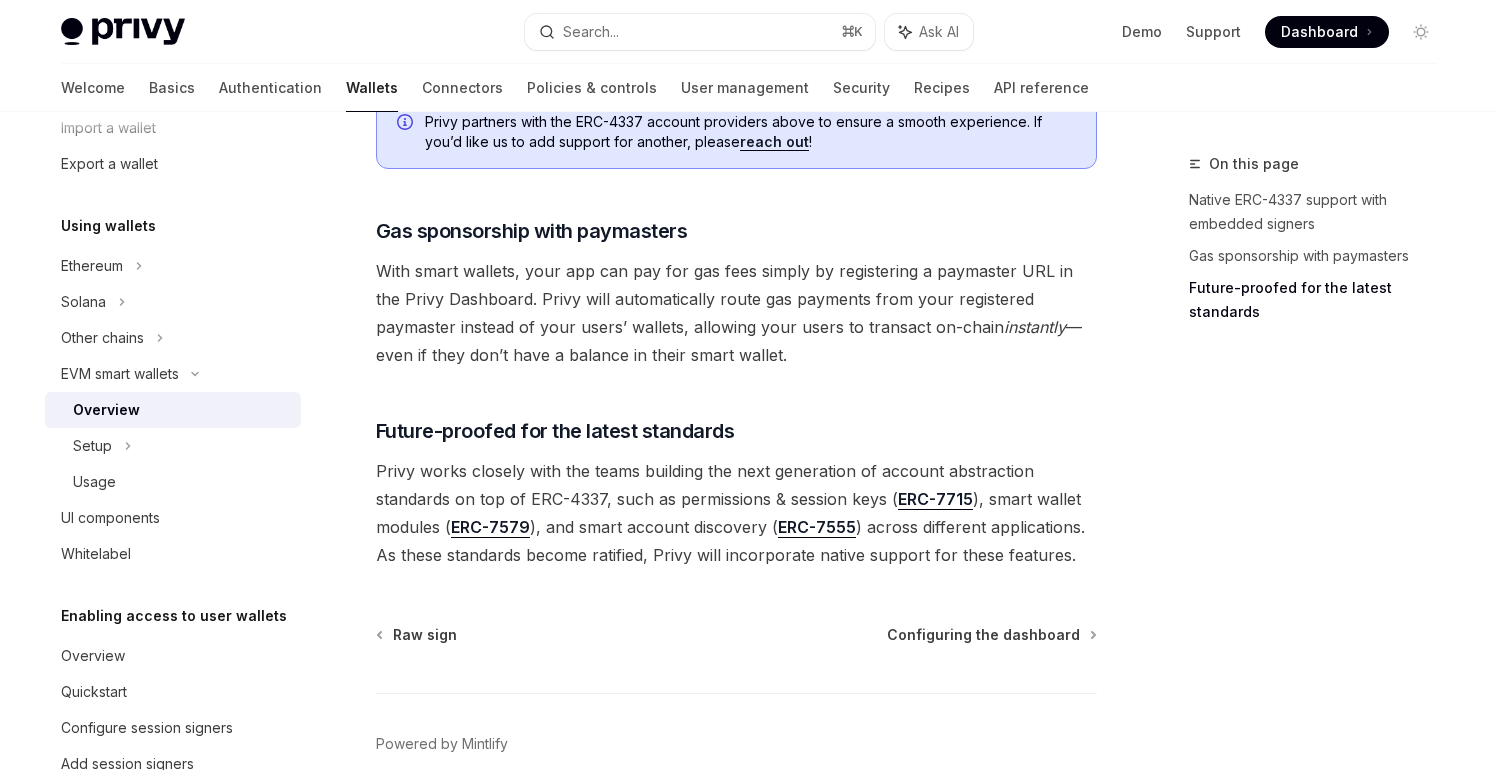 scroll, scrollTop: 1630, scrollLeft: 0, axis: vertical 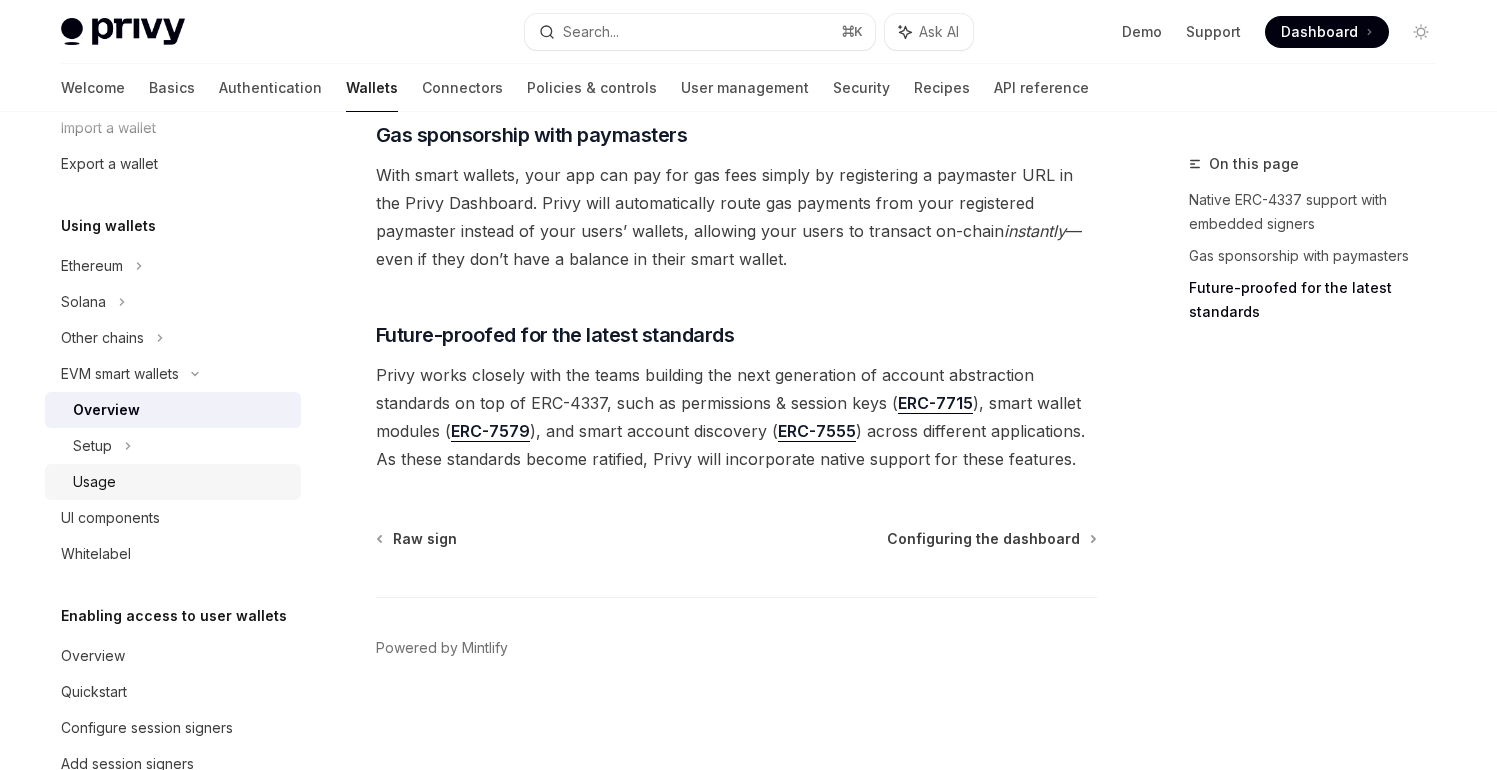 click on "Usage" at bounding box center (94, 482) 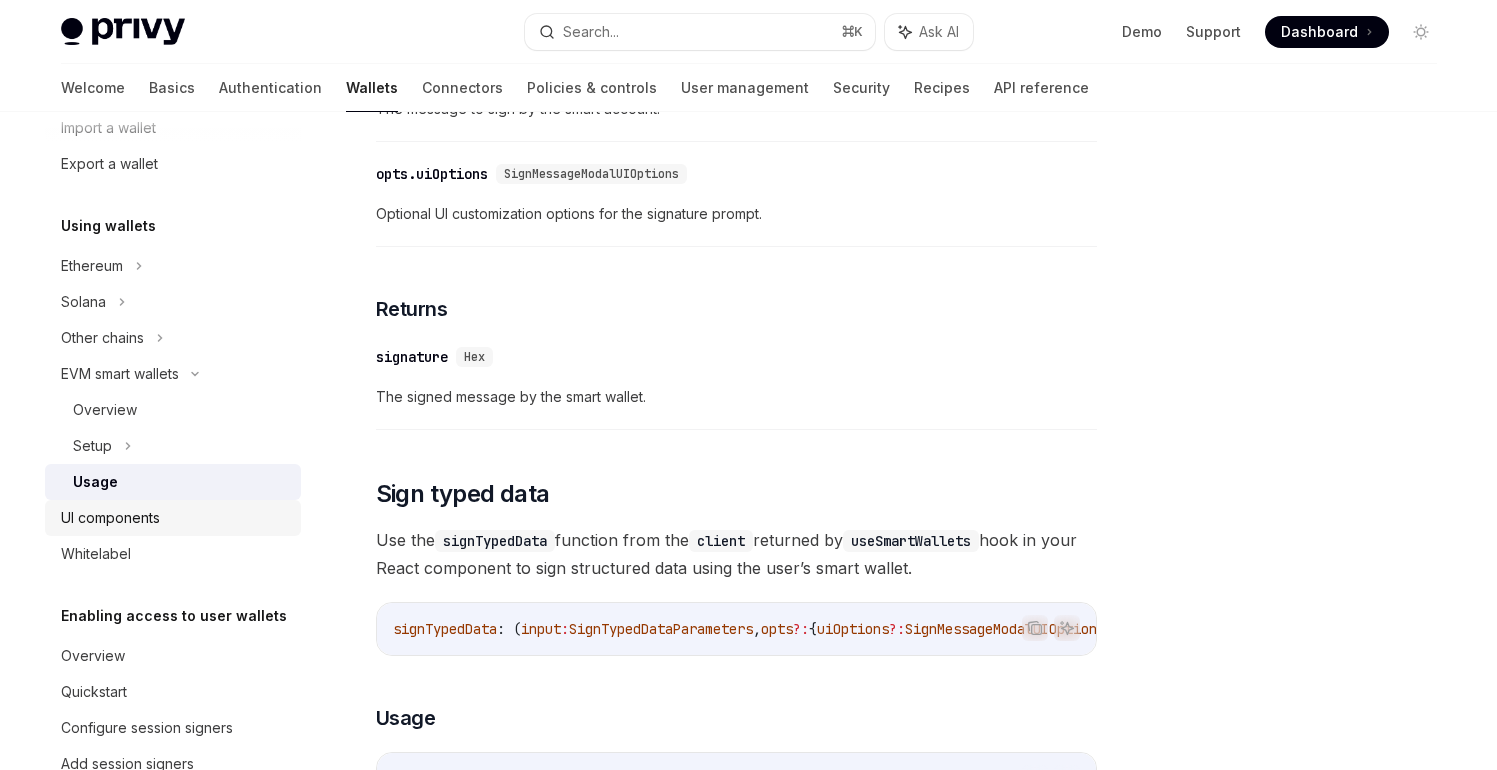 scroll, scrollTop: 1429, scrollLeft: 0, axis: vertical 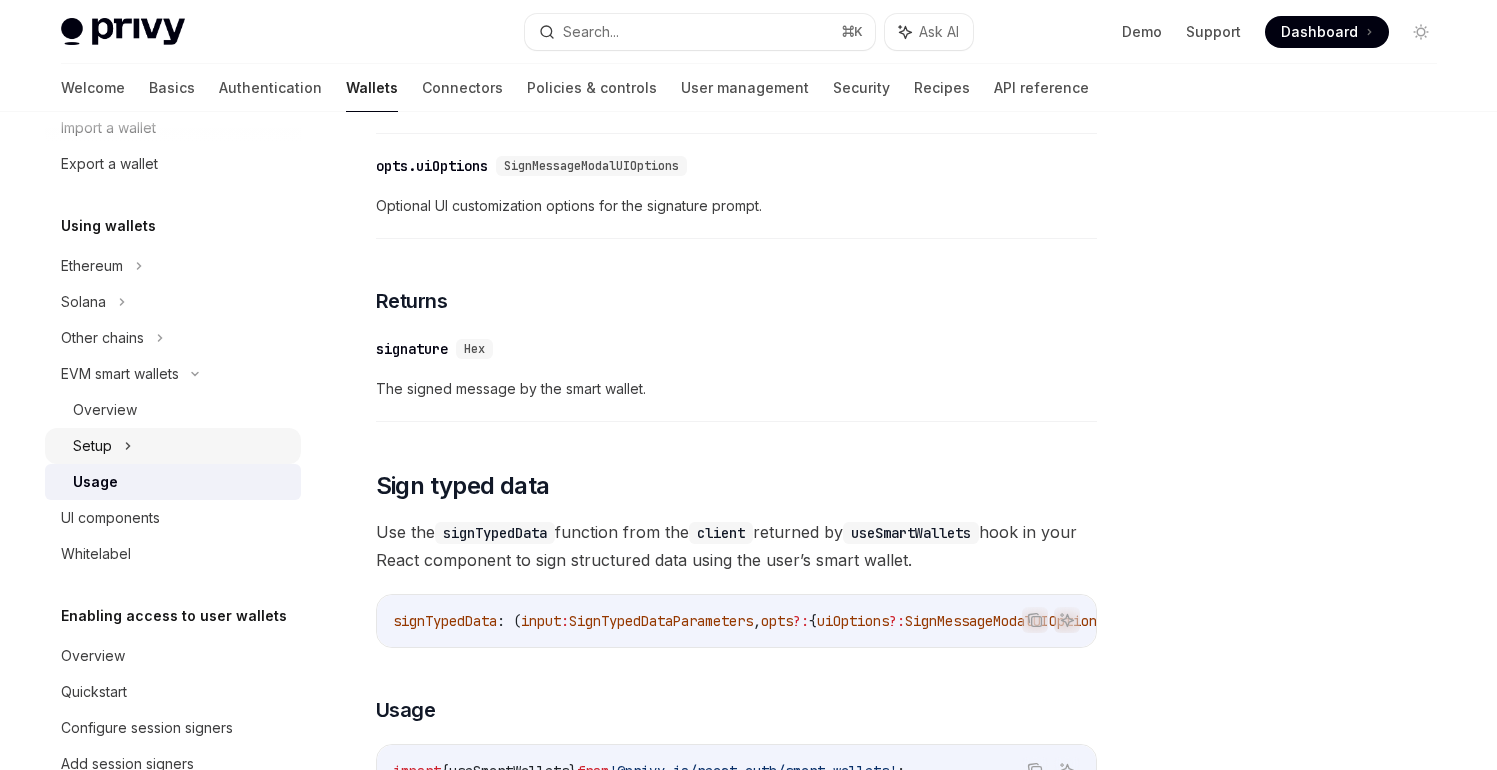 click on "Setup" at bounding box center (173, 446) 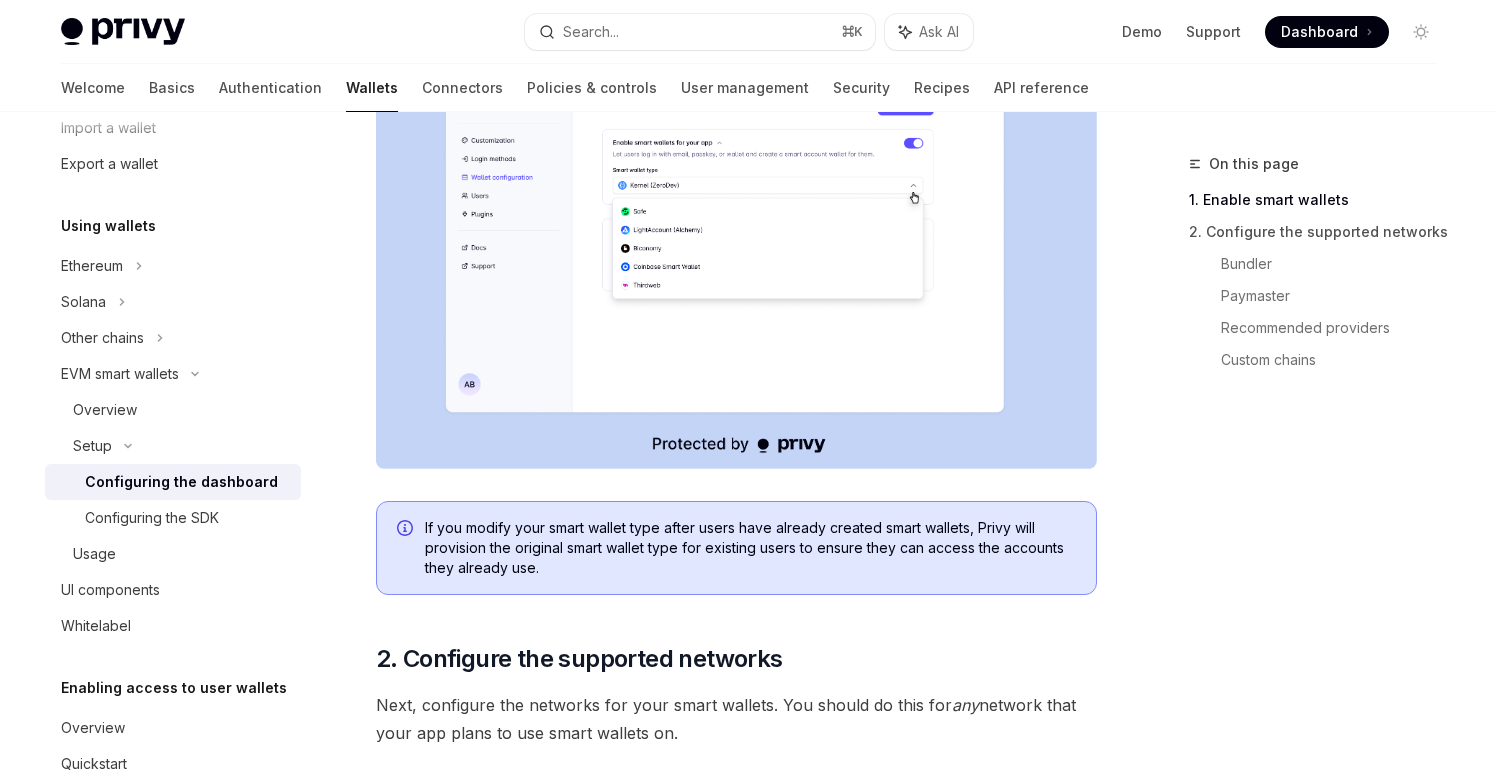 scroll, scrollTop: 566, scrollLeft: 0, axis: vertical 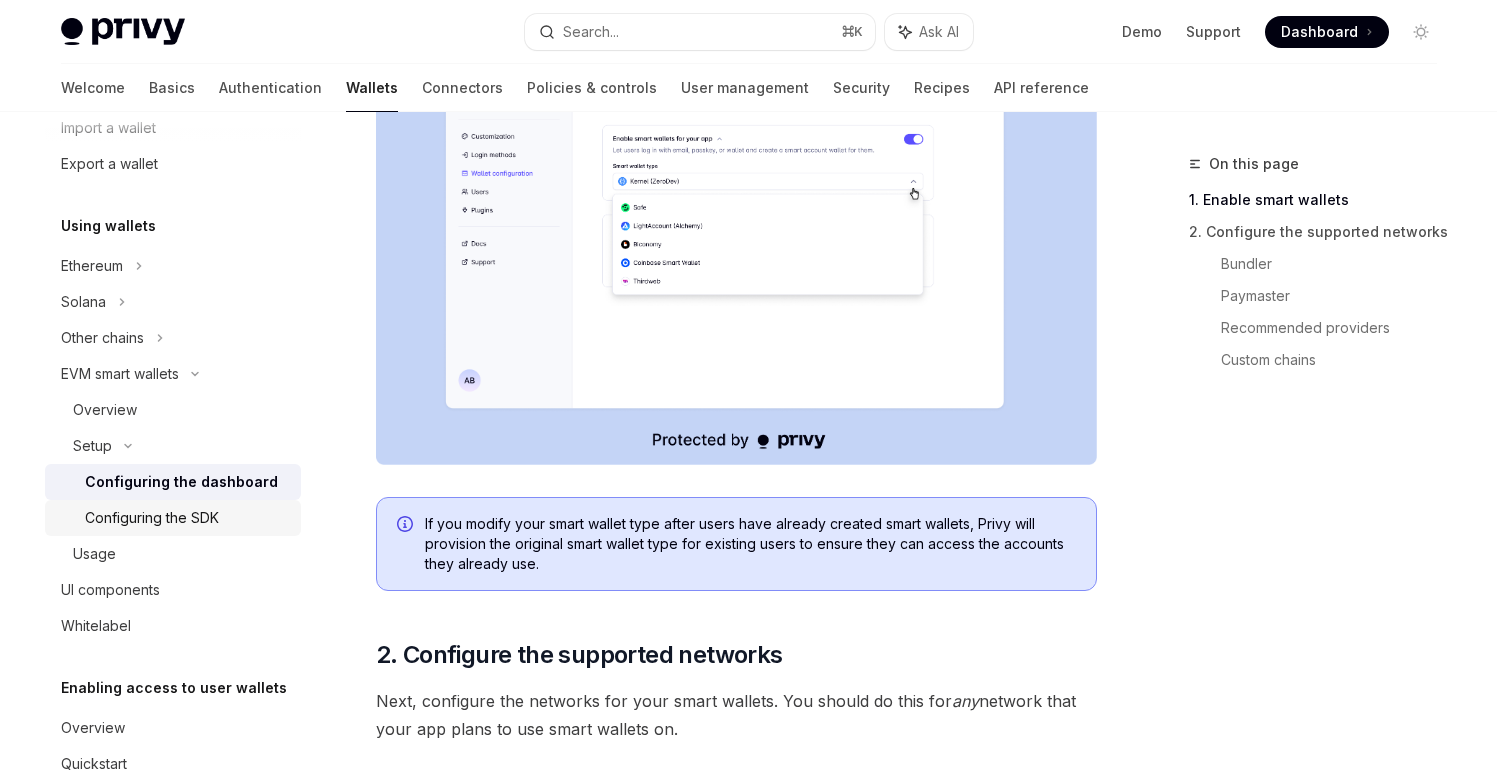 click on "Configuring the SDK" at bounding box center (152, 518) 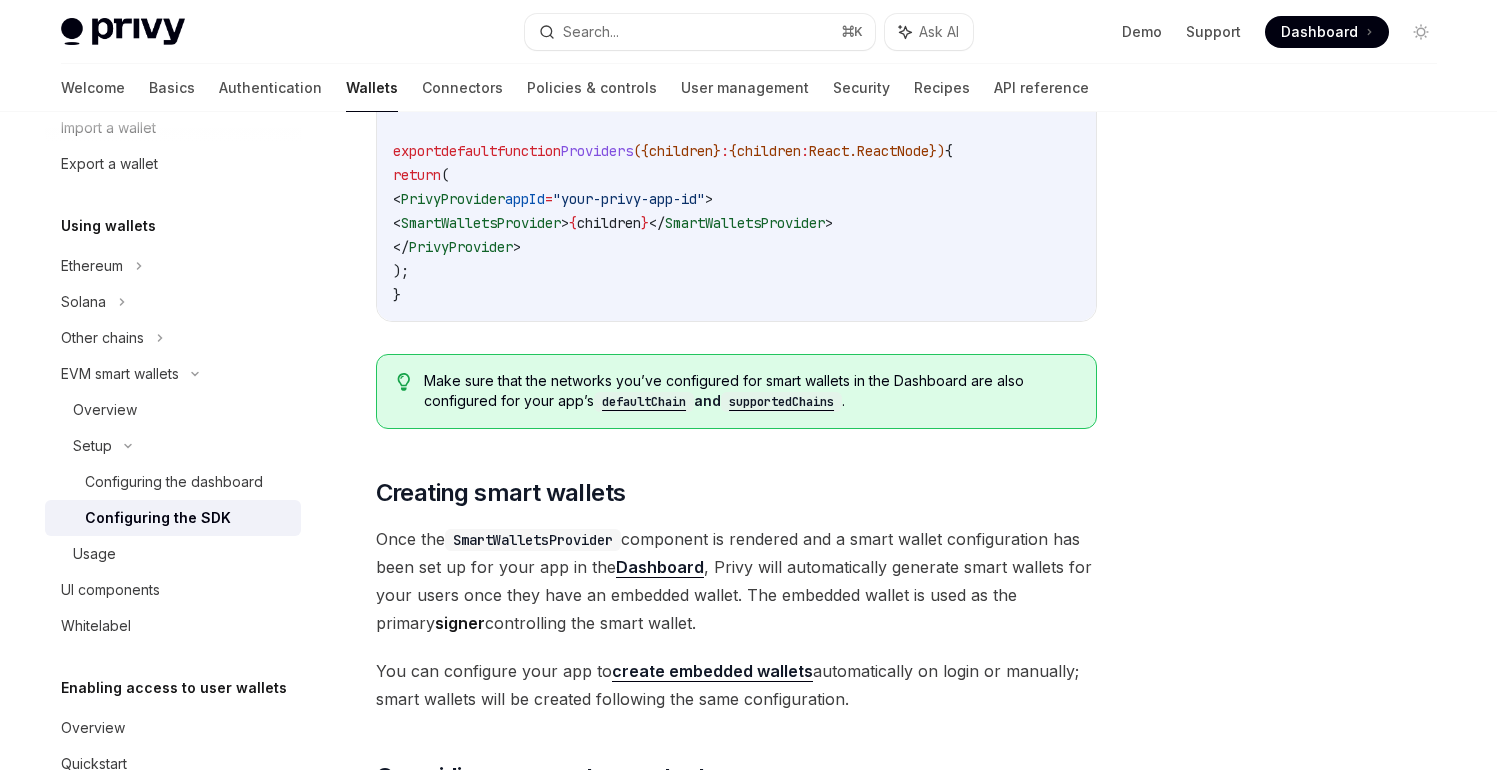 scroll, scrollTop: 843, scrollLeft: 0, axis: vertical 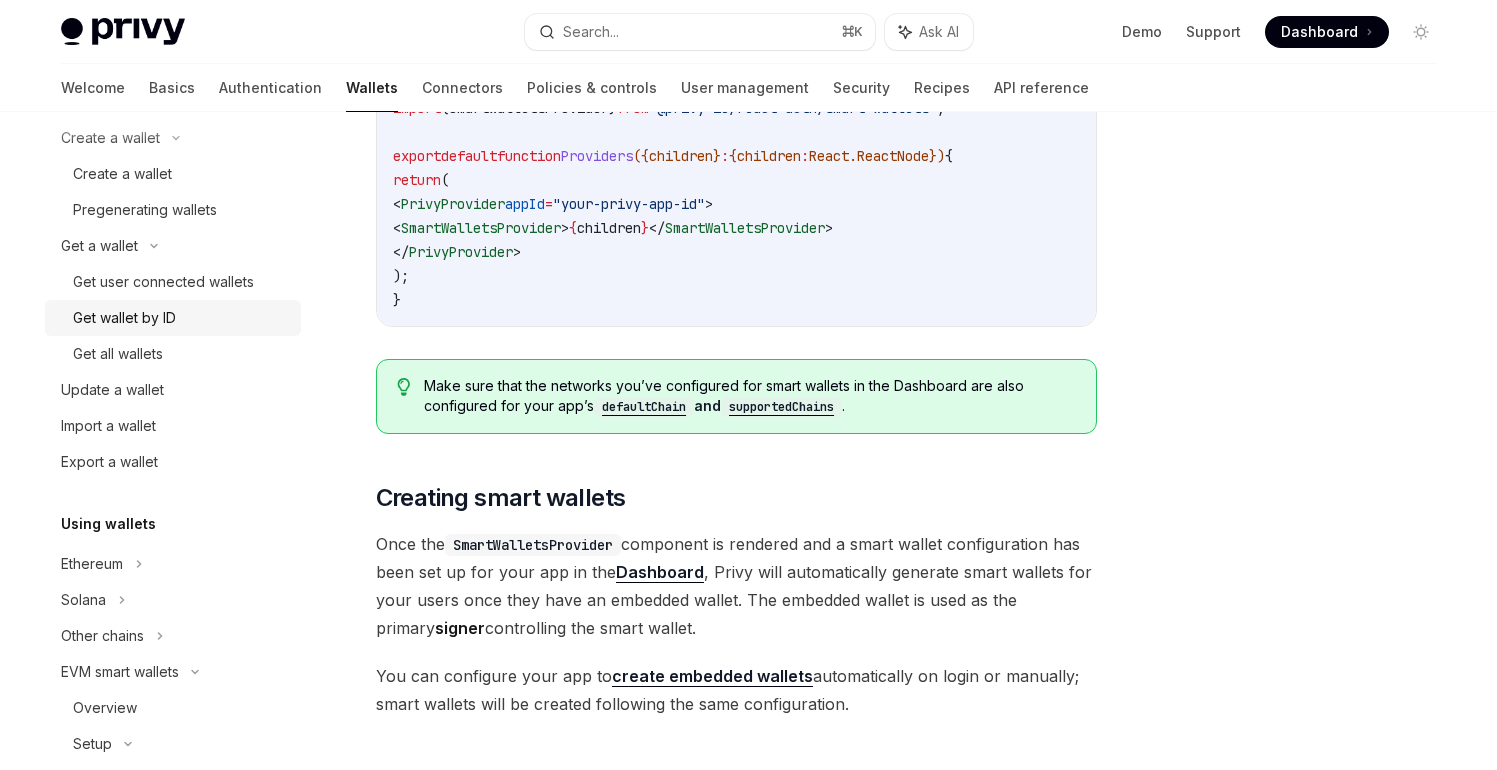 click on "Get wallet by ID" at bounding box center (124, 318) 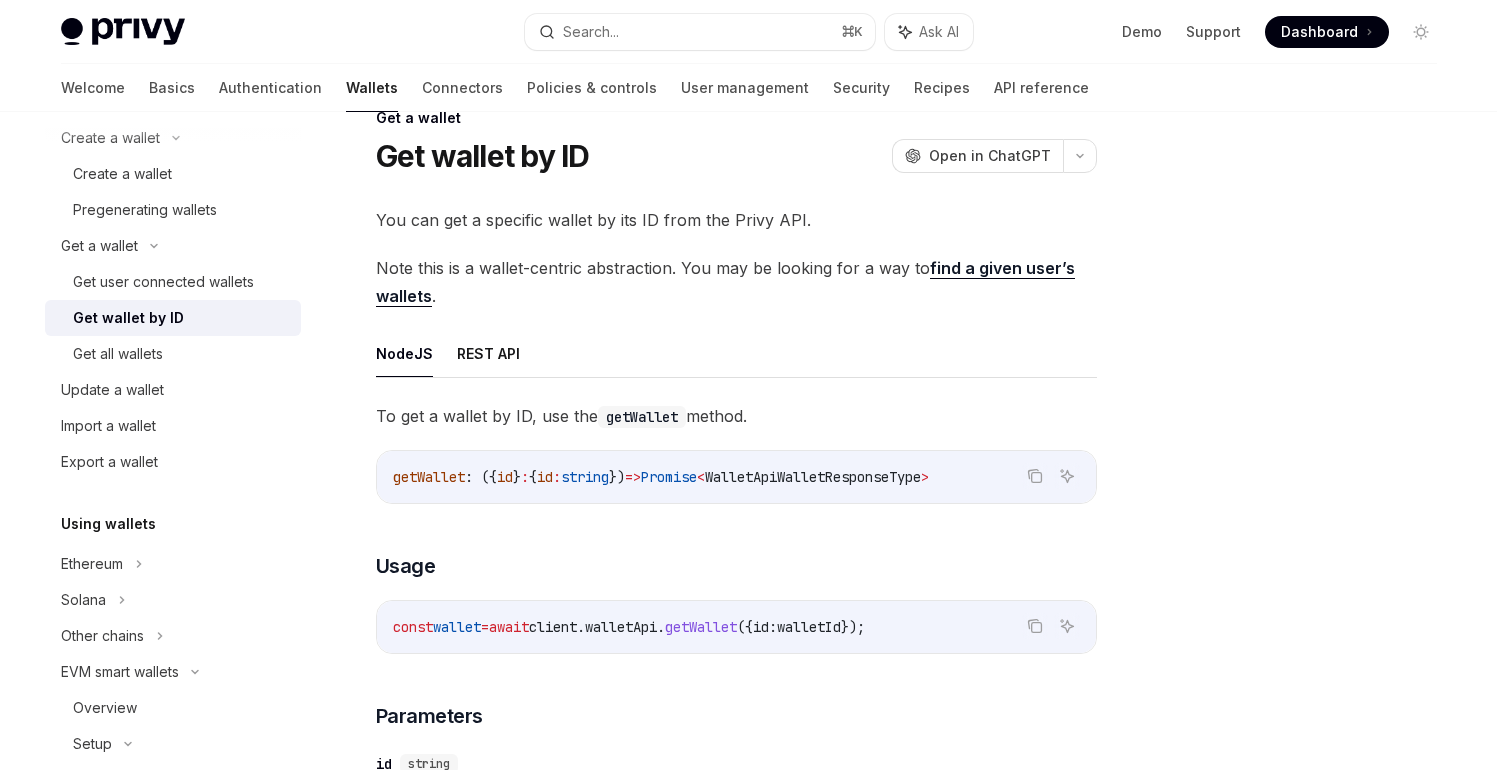 scroll, scrollTop: 0, scrollLeft: 0, axis: both 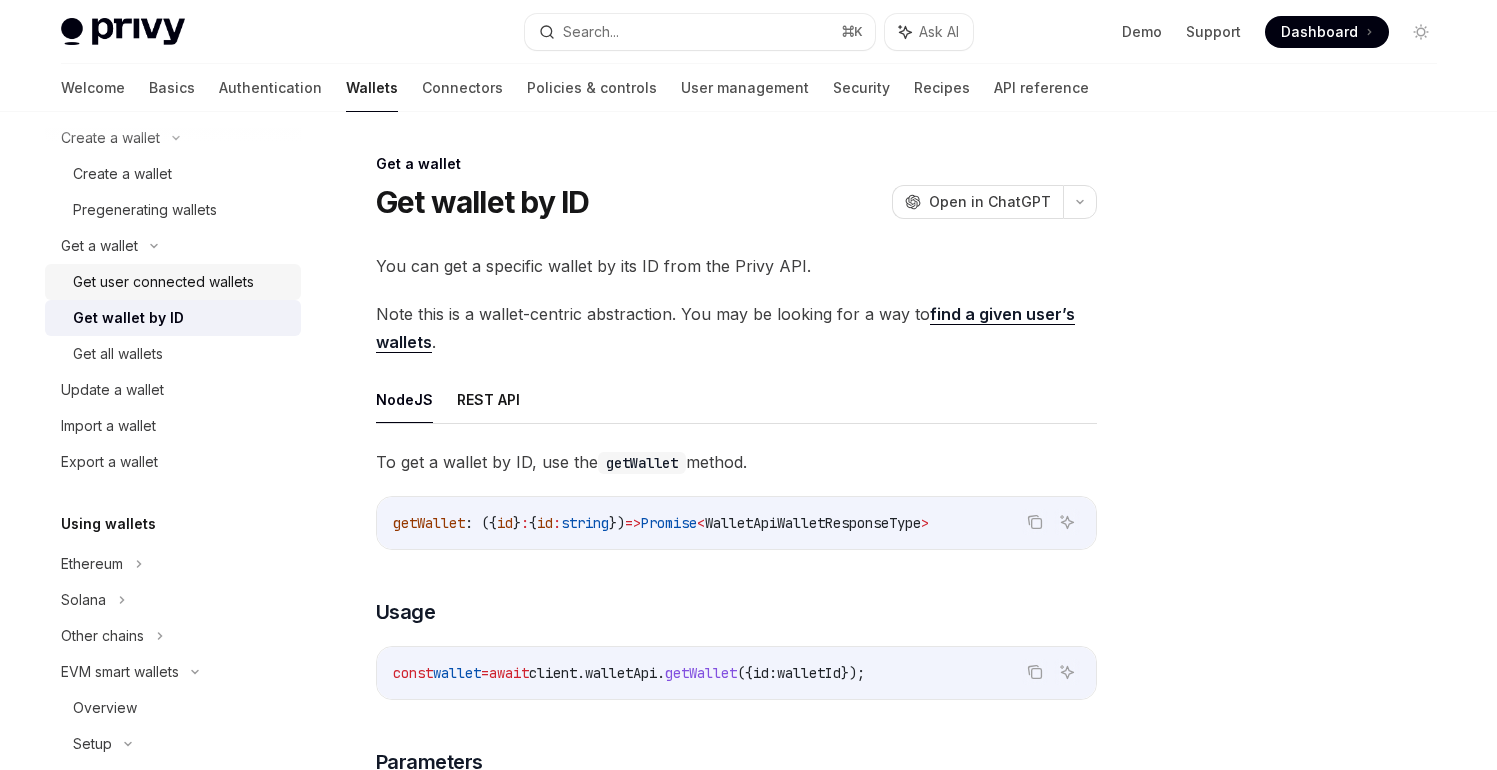 click on "Get user connected wallets" at bounding box center [163, 282] 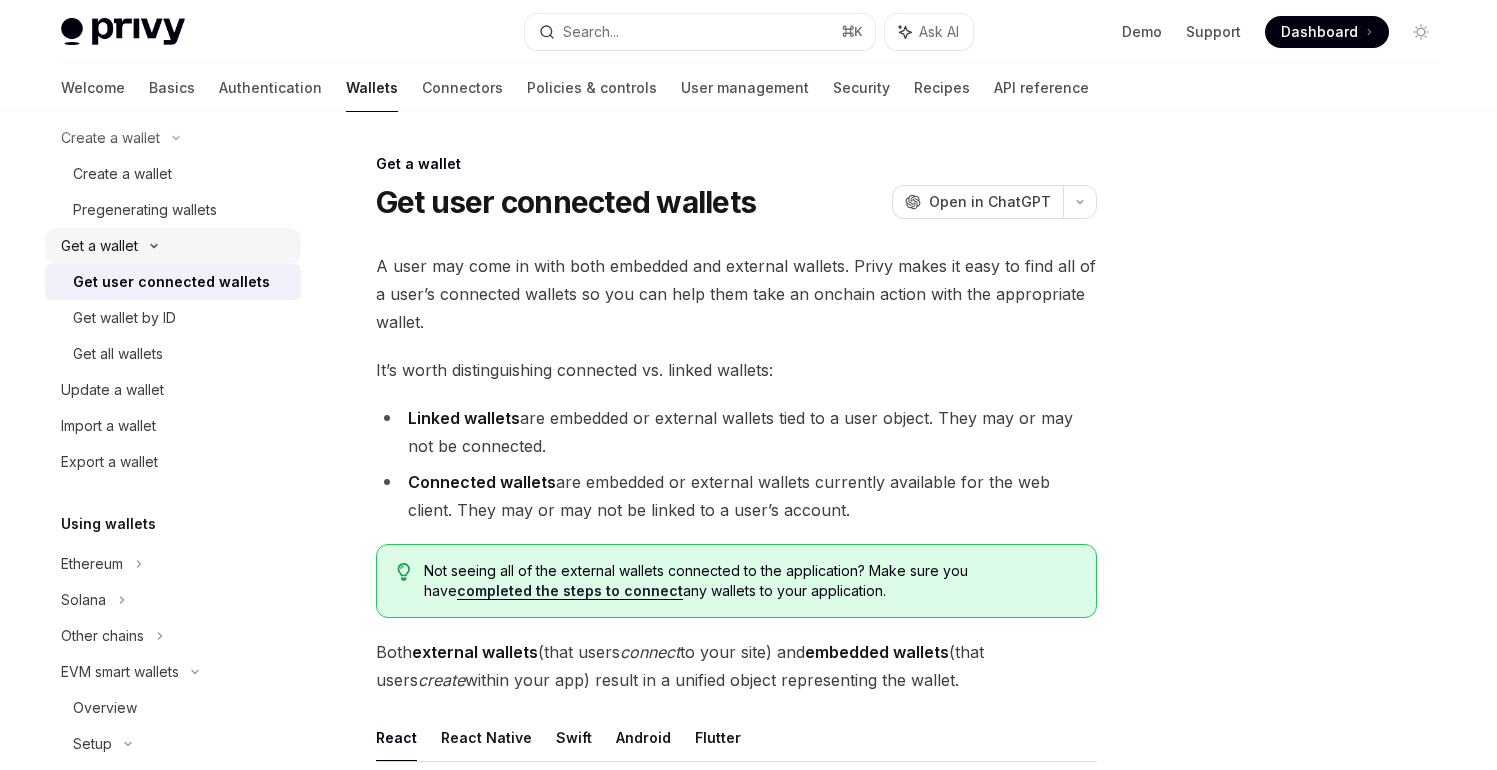click on "Get a wallet" at bounding box center (173, 246) 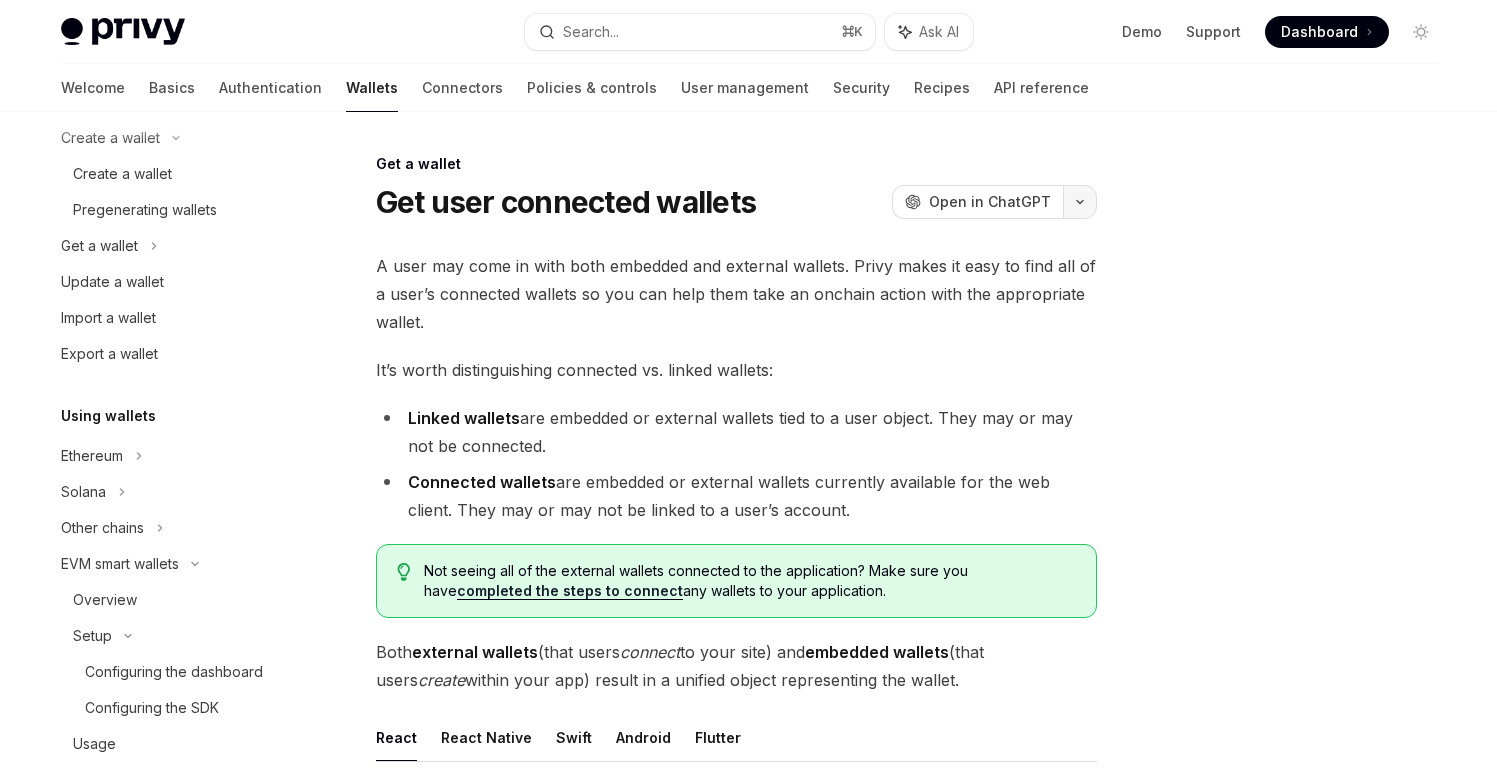 click at bounding box center (1080, 202) 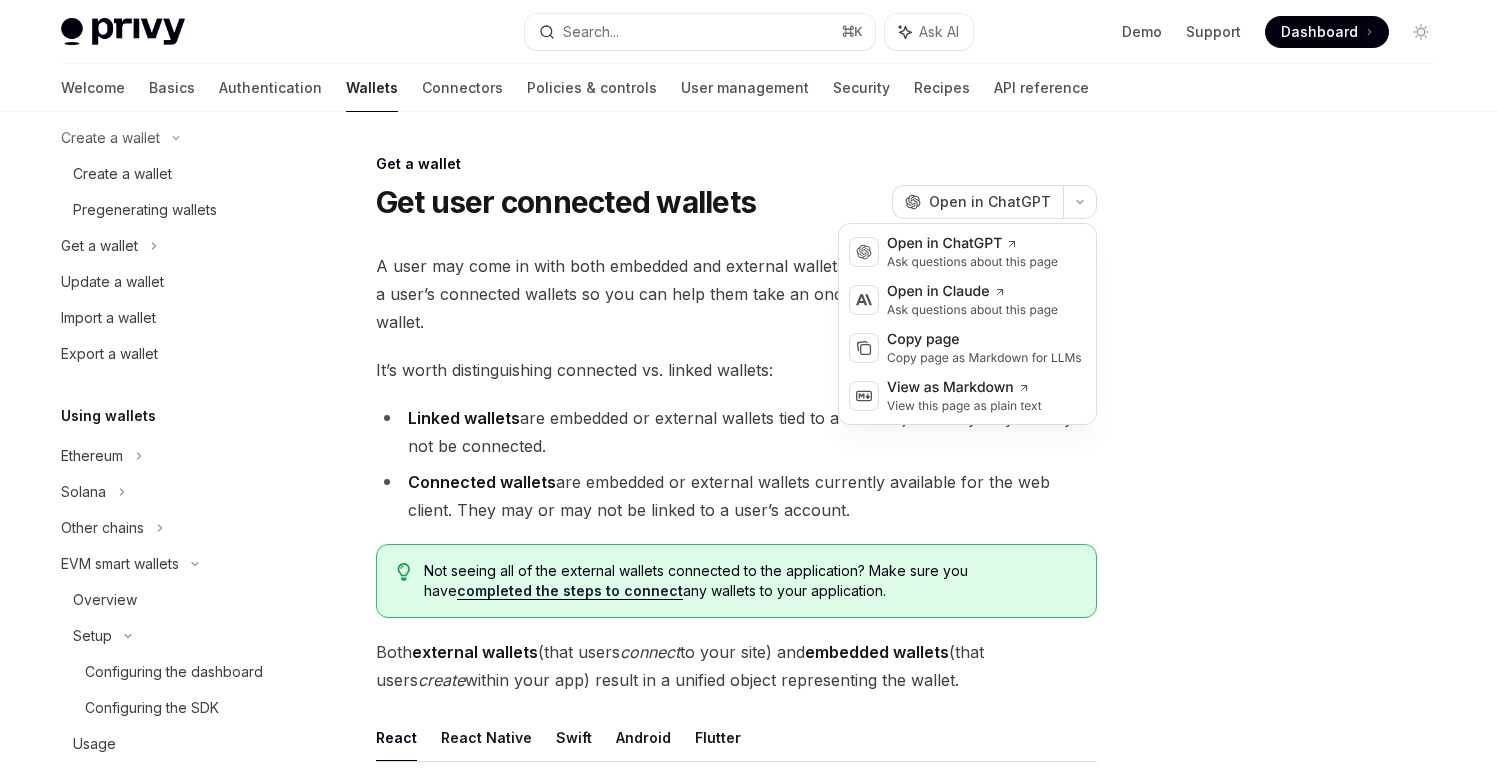 click at bounding box center [1301, 461] 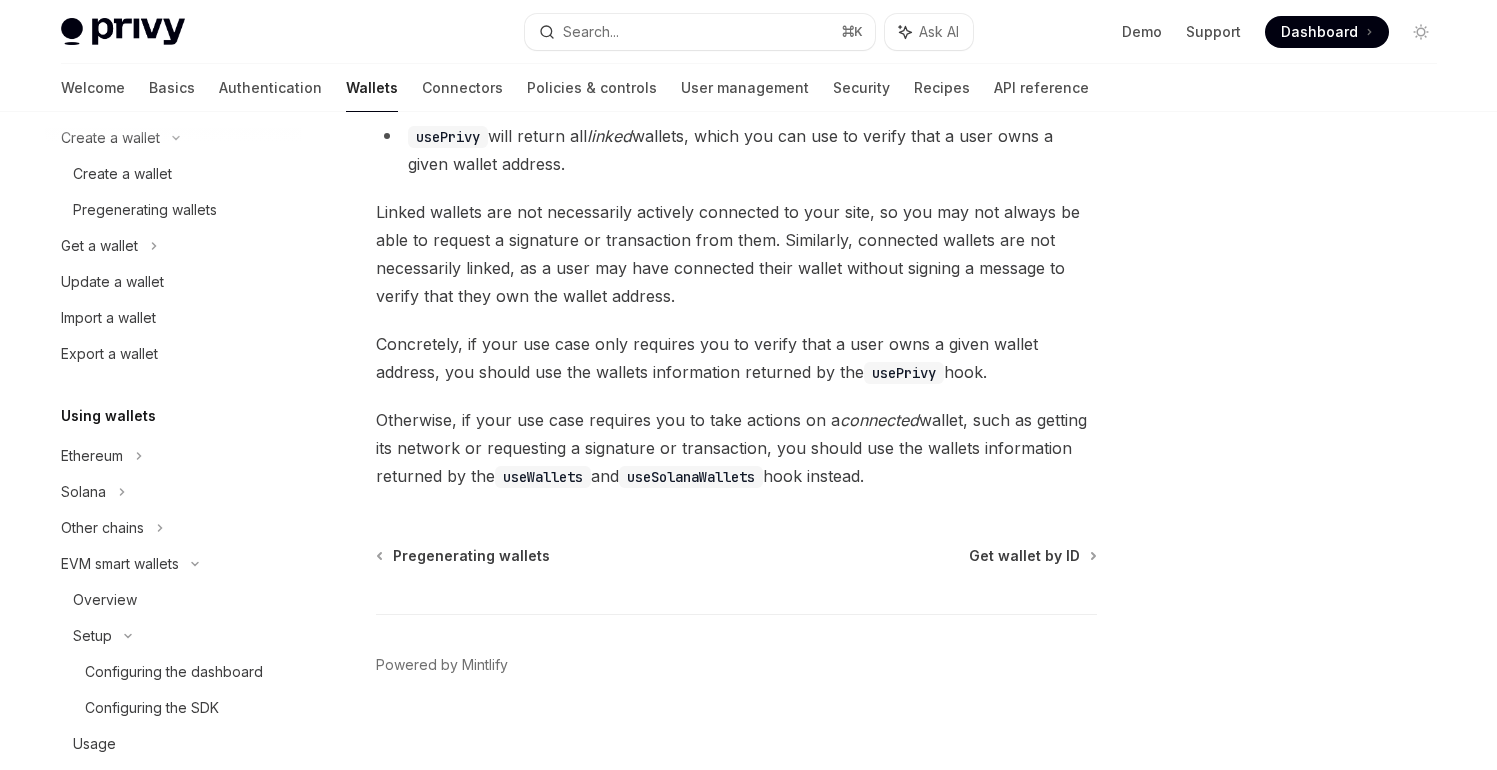 scroll, scrollTop: 1934, scrollLeft: 0, axis: vertical 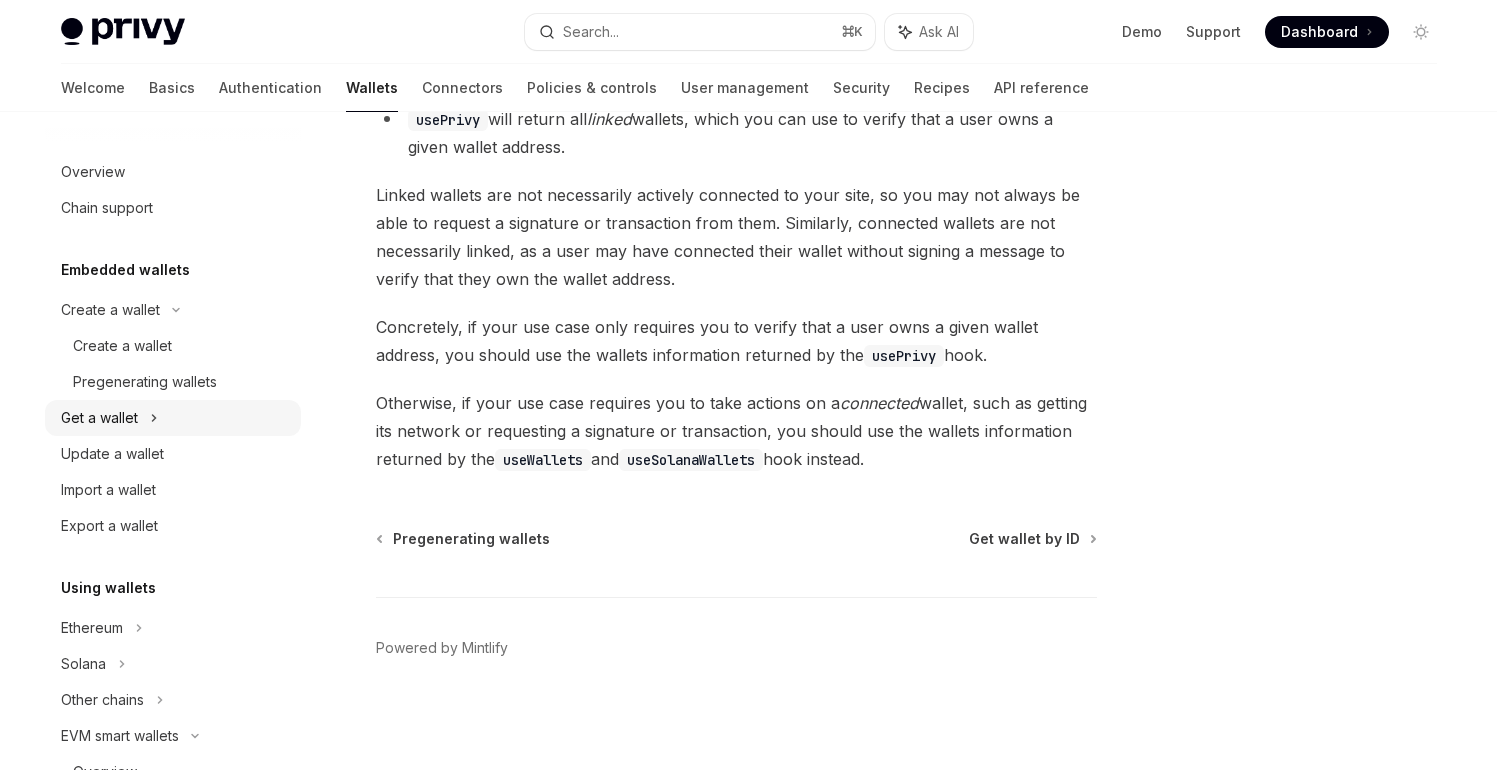 click on "Get a wallet" at bounding box center [173, 418] 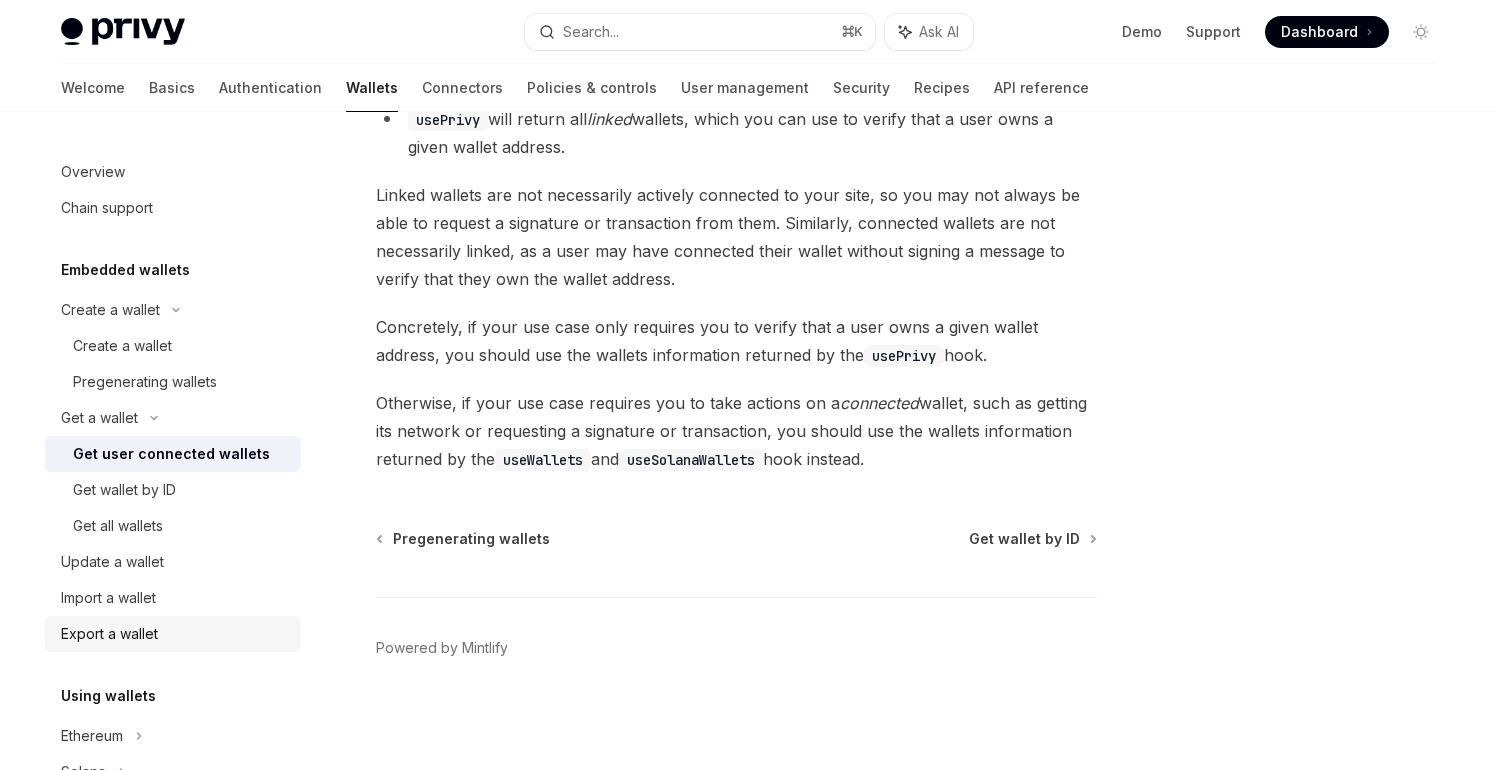 click on "Export a wallet" at bounding box center (109, 634) 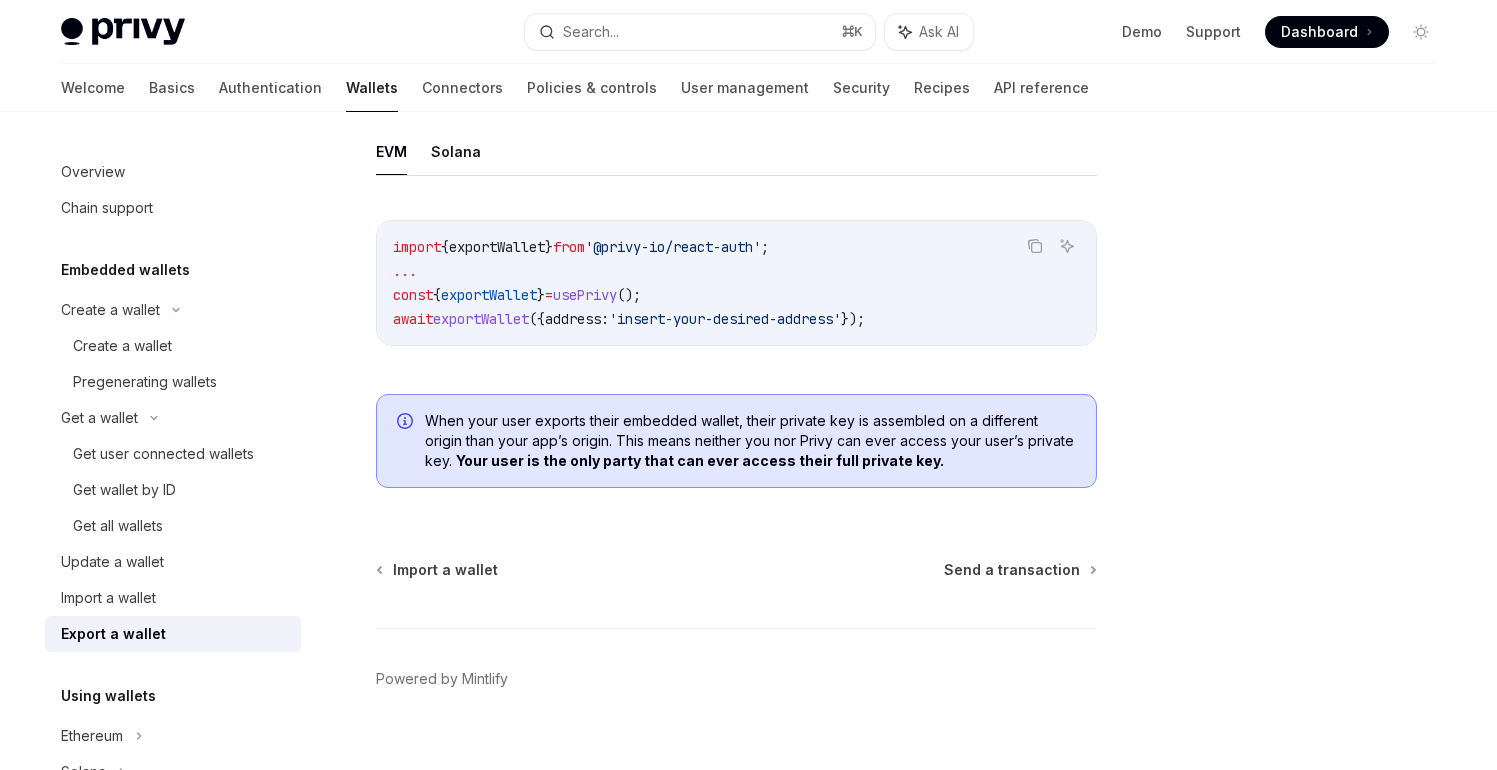scroll, scrollTop: 1975, scrollLeft: 0, axis: vertical 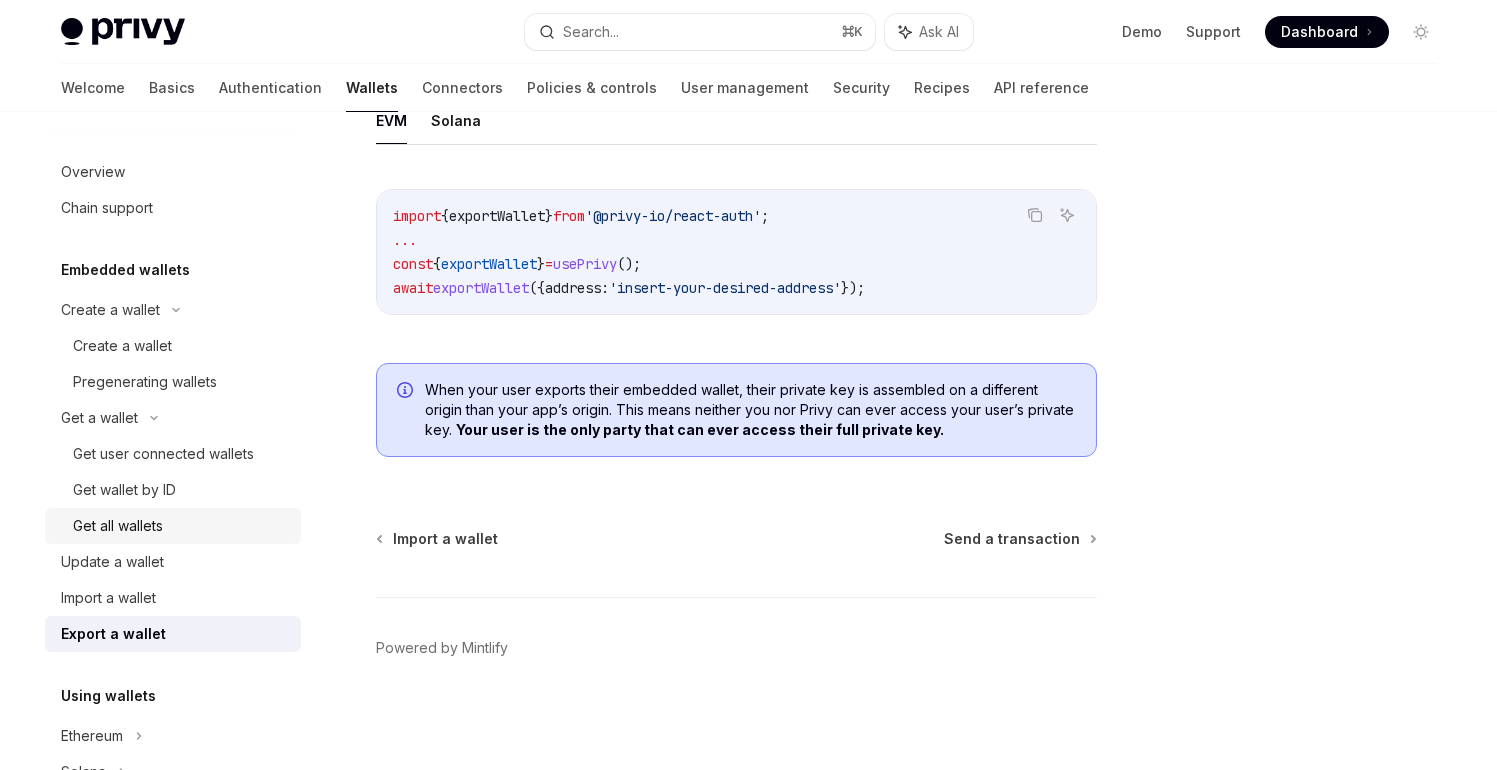click on "Get all wallets" at bounding box center (181, 526) 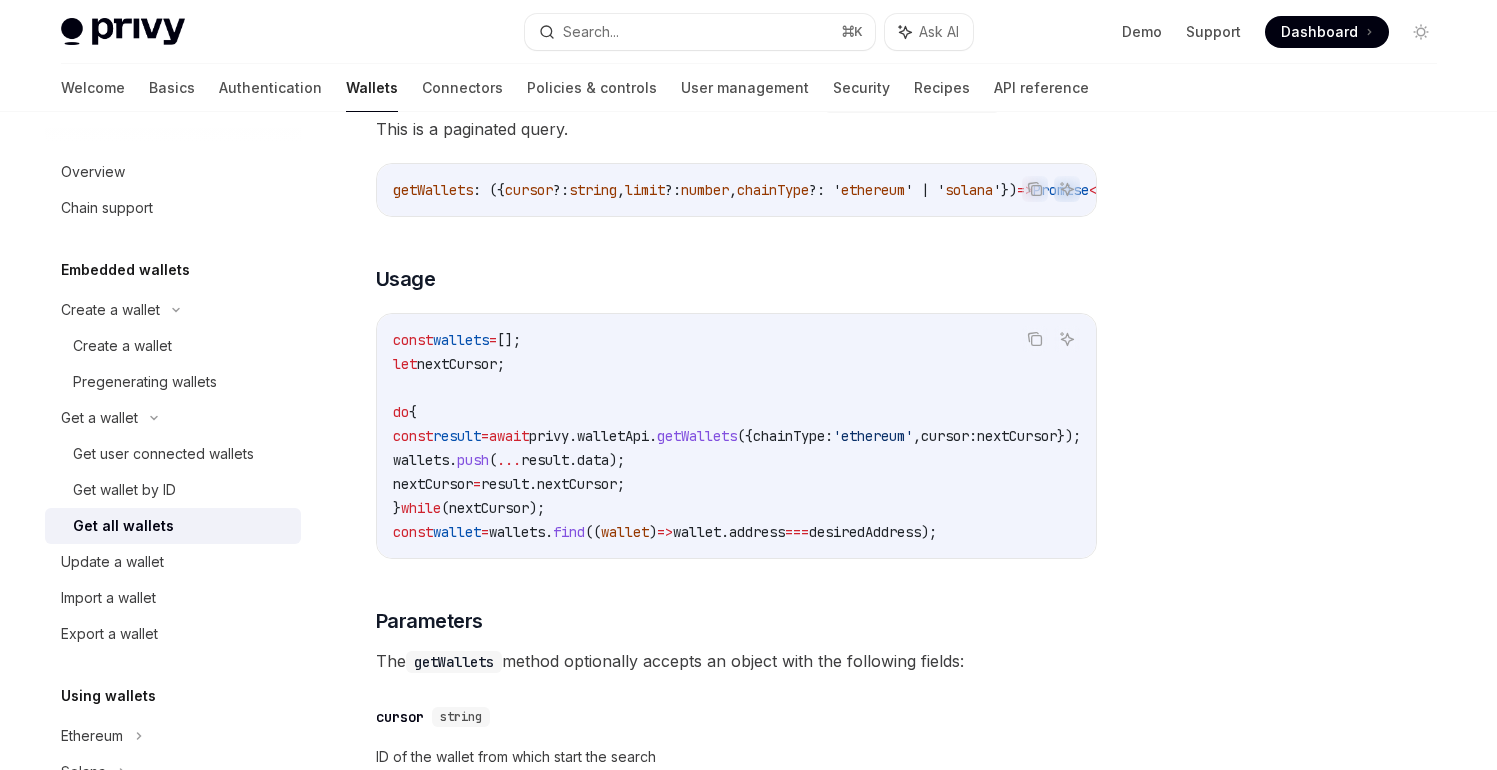 scroll, scrollTop: 288, scrollLeft: 0, axis: vertical 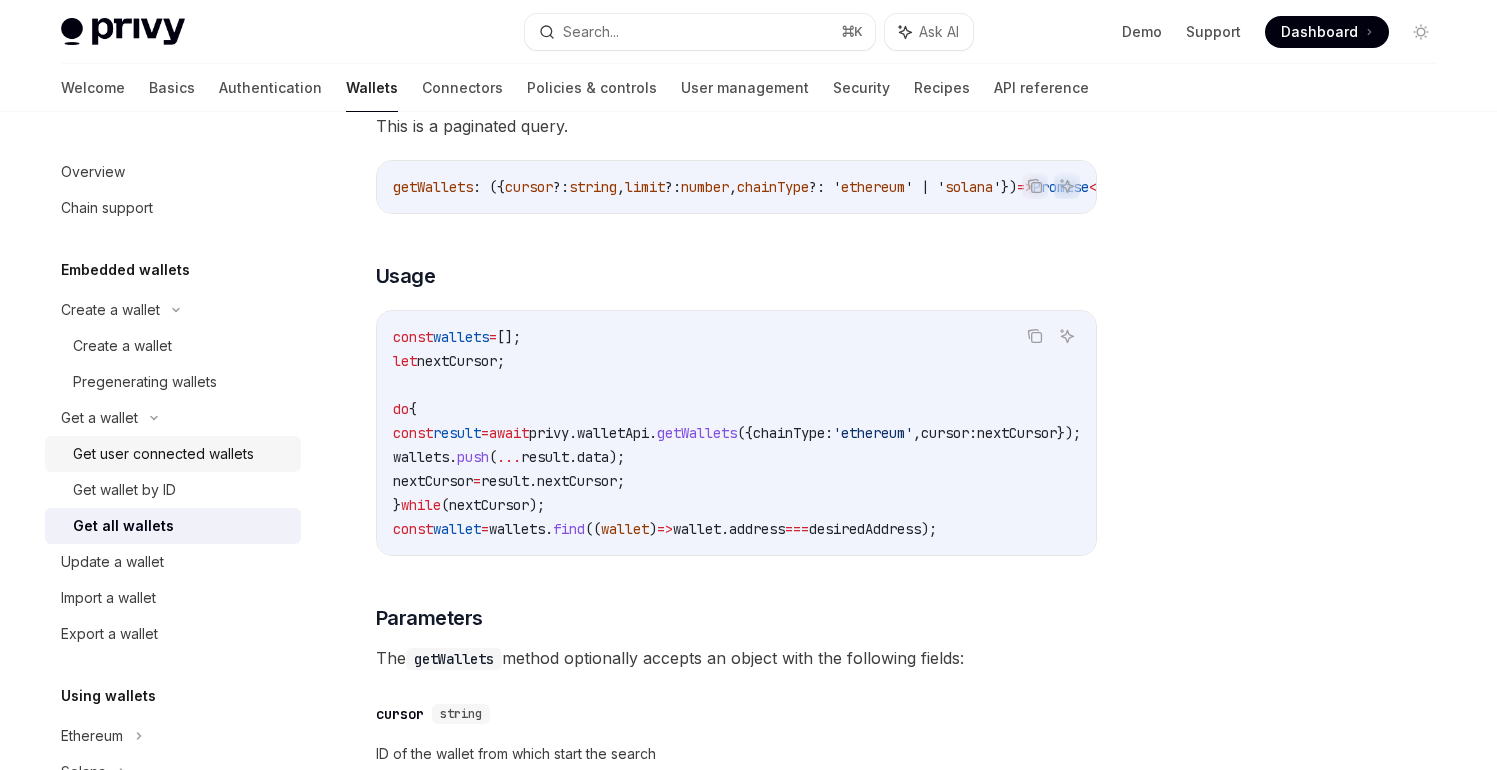 click on "Get user connected wallets" at bounding box center [163, 454] 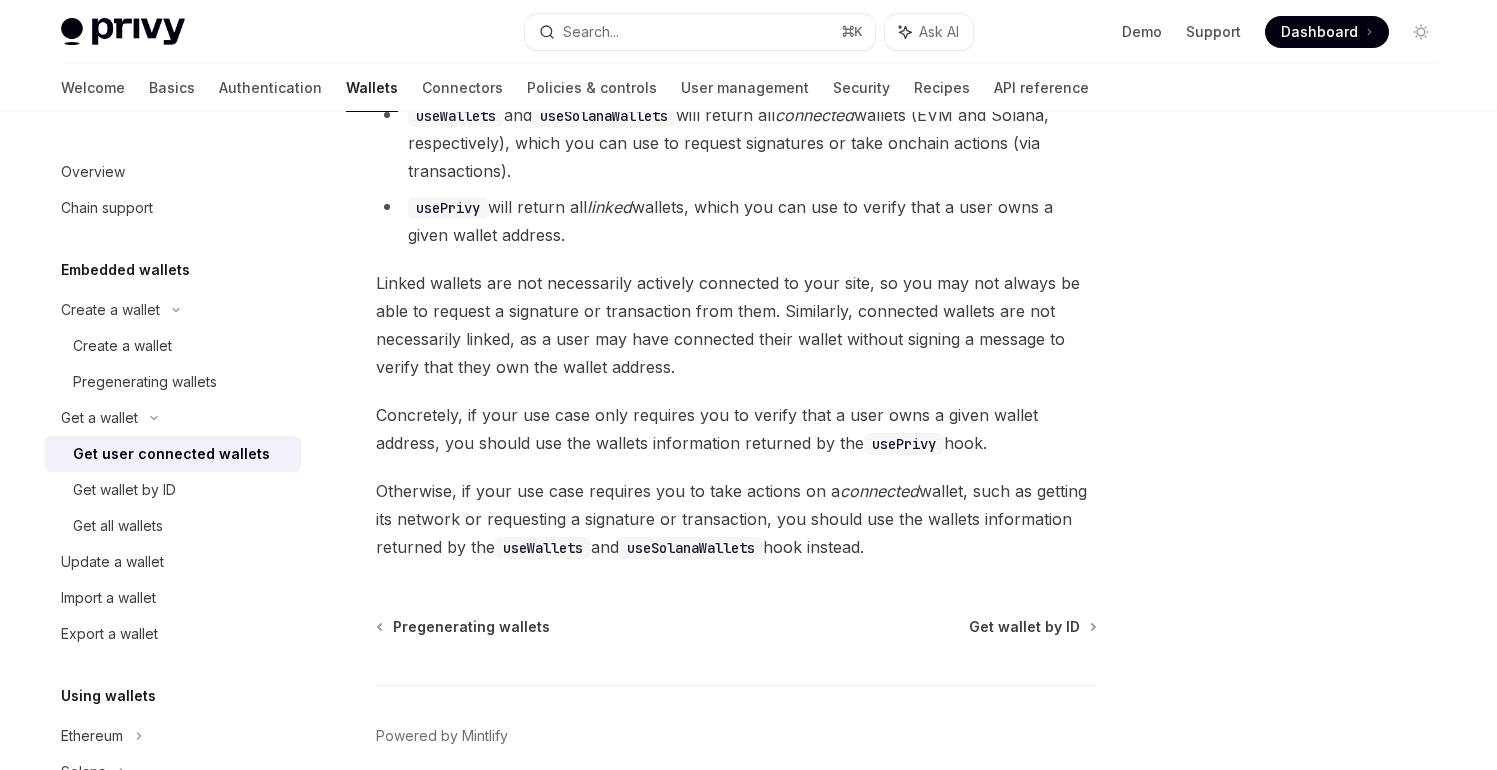 scroll, scrollTop: 1854, scrollLeft: 0, axis: vertical 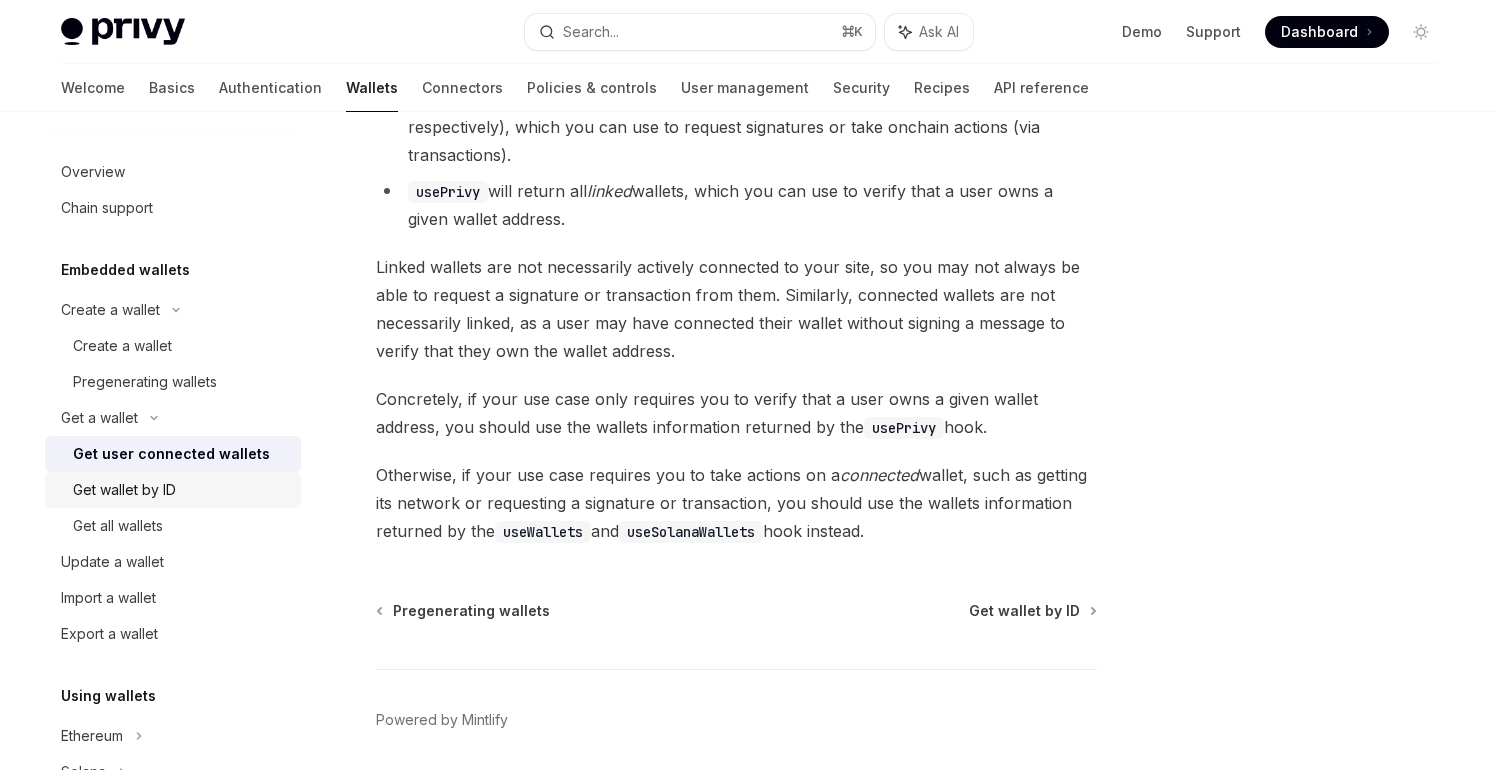 click on "Get wallet by ID" at bounding box center (124, 490) 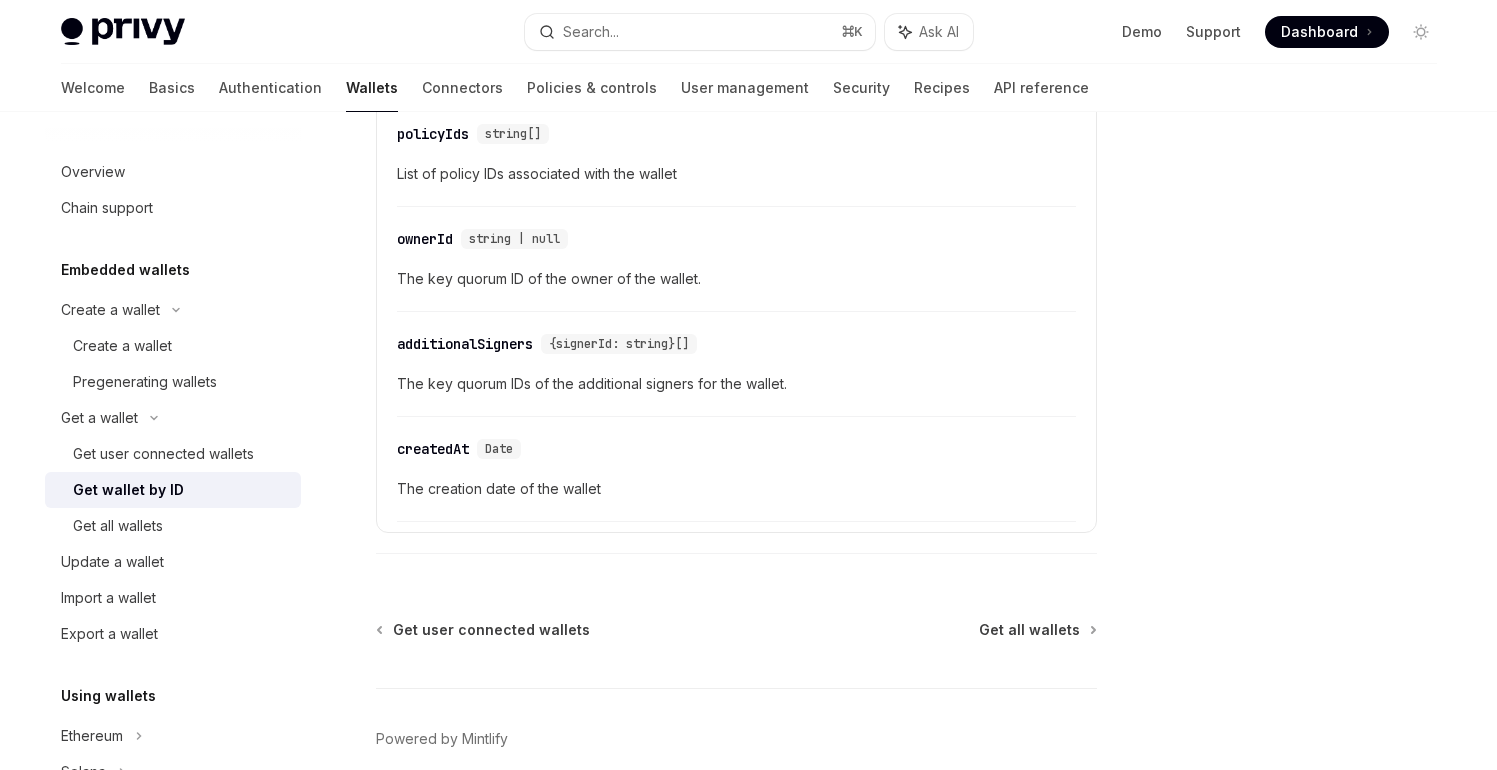 scroll, scrollTop: 1295, scrollLeft: 0, axis: vertical 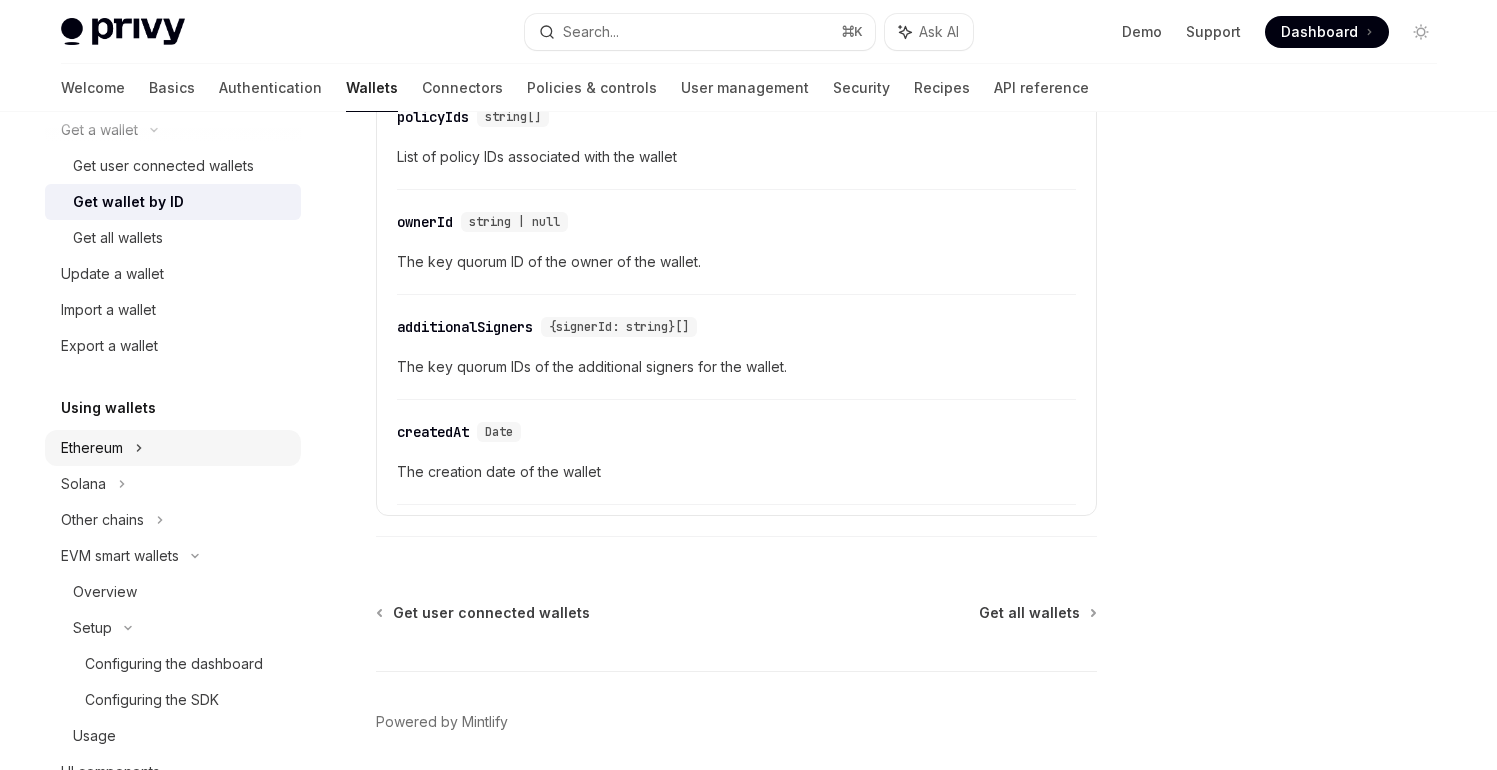 click on "Ethereum" at bounding box center [173, 22] 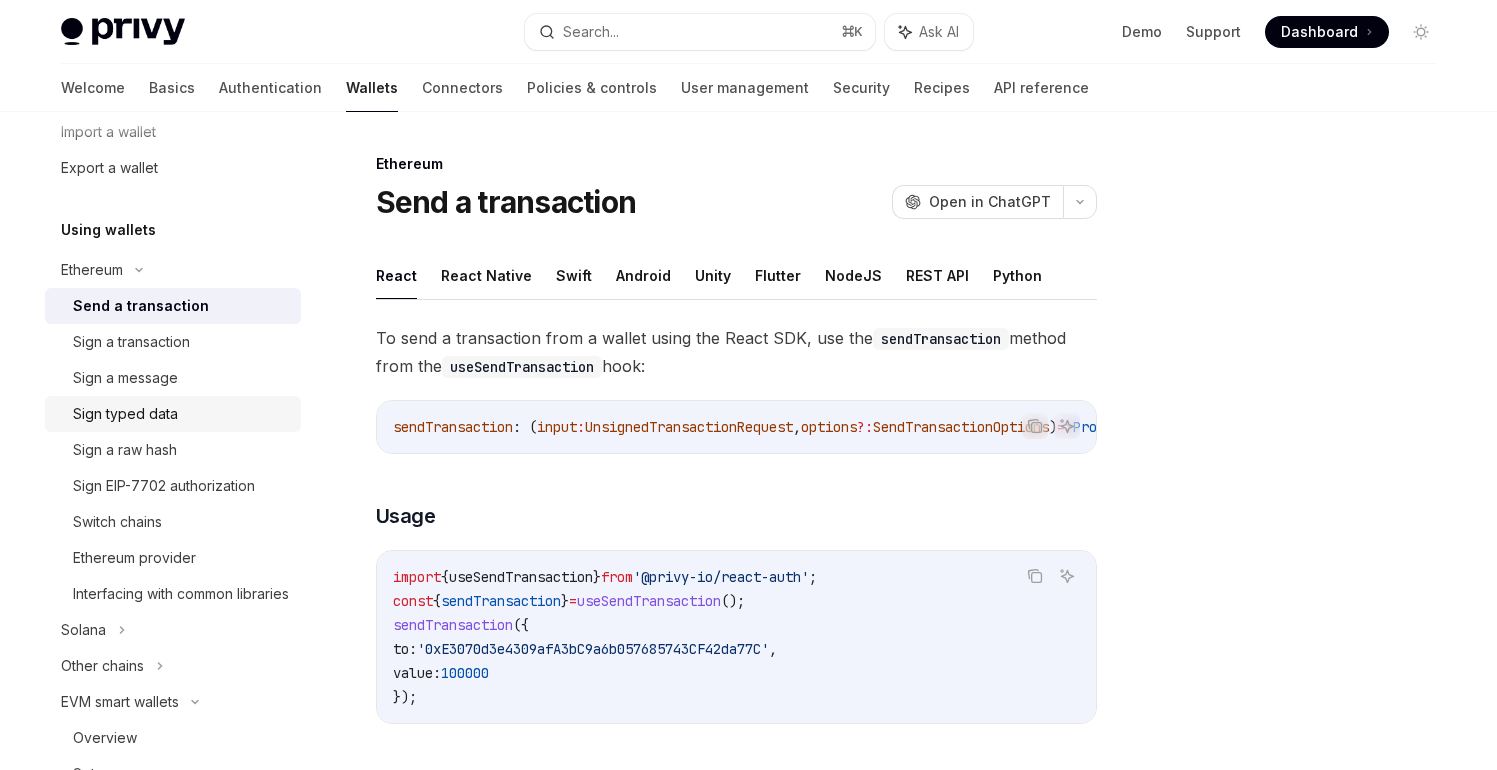 scroll, scrollTop: 468, scrollLeft: 0, axis: vertical 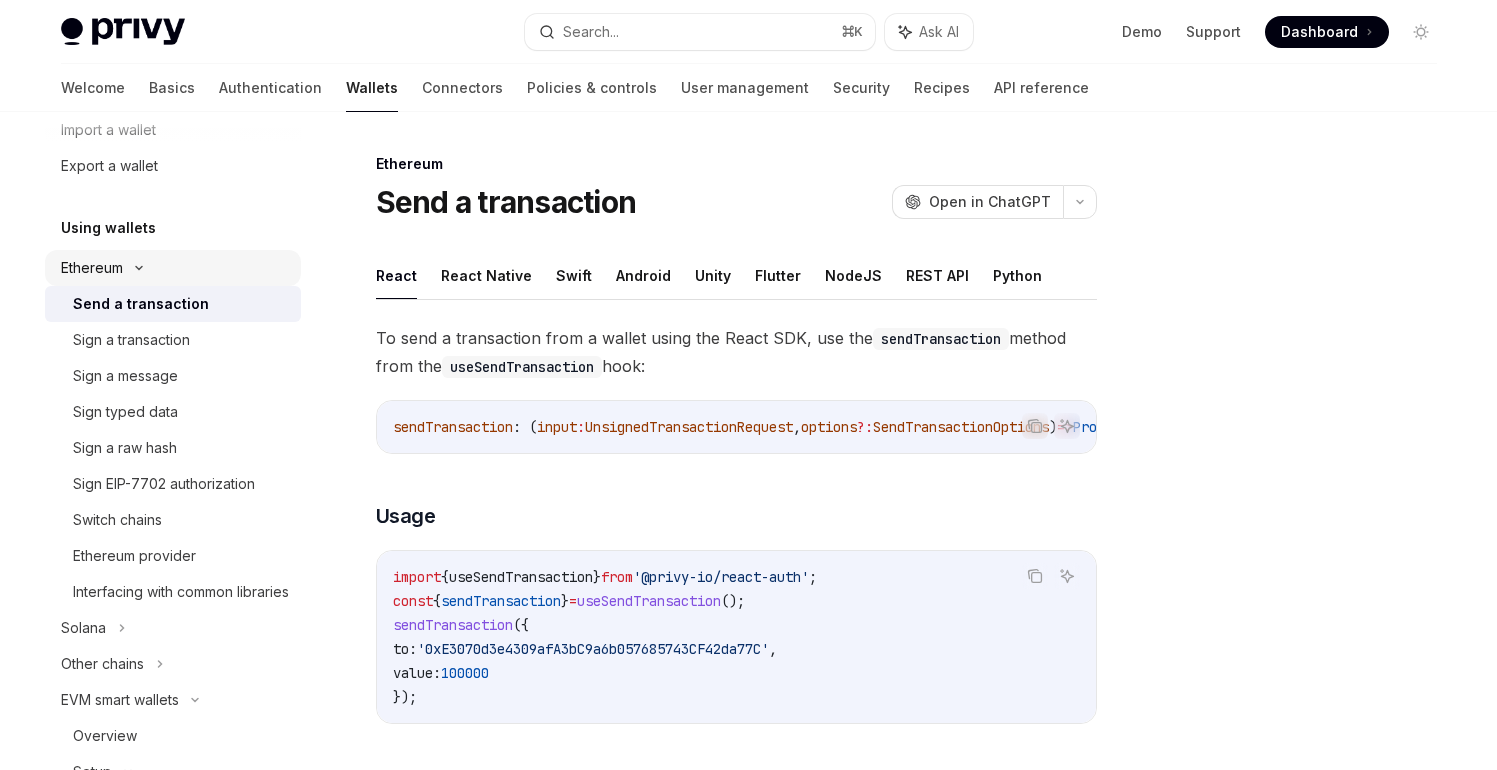 click on "Ethereum" at bounding box center (110, -158) 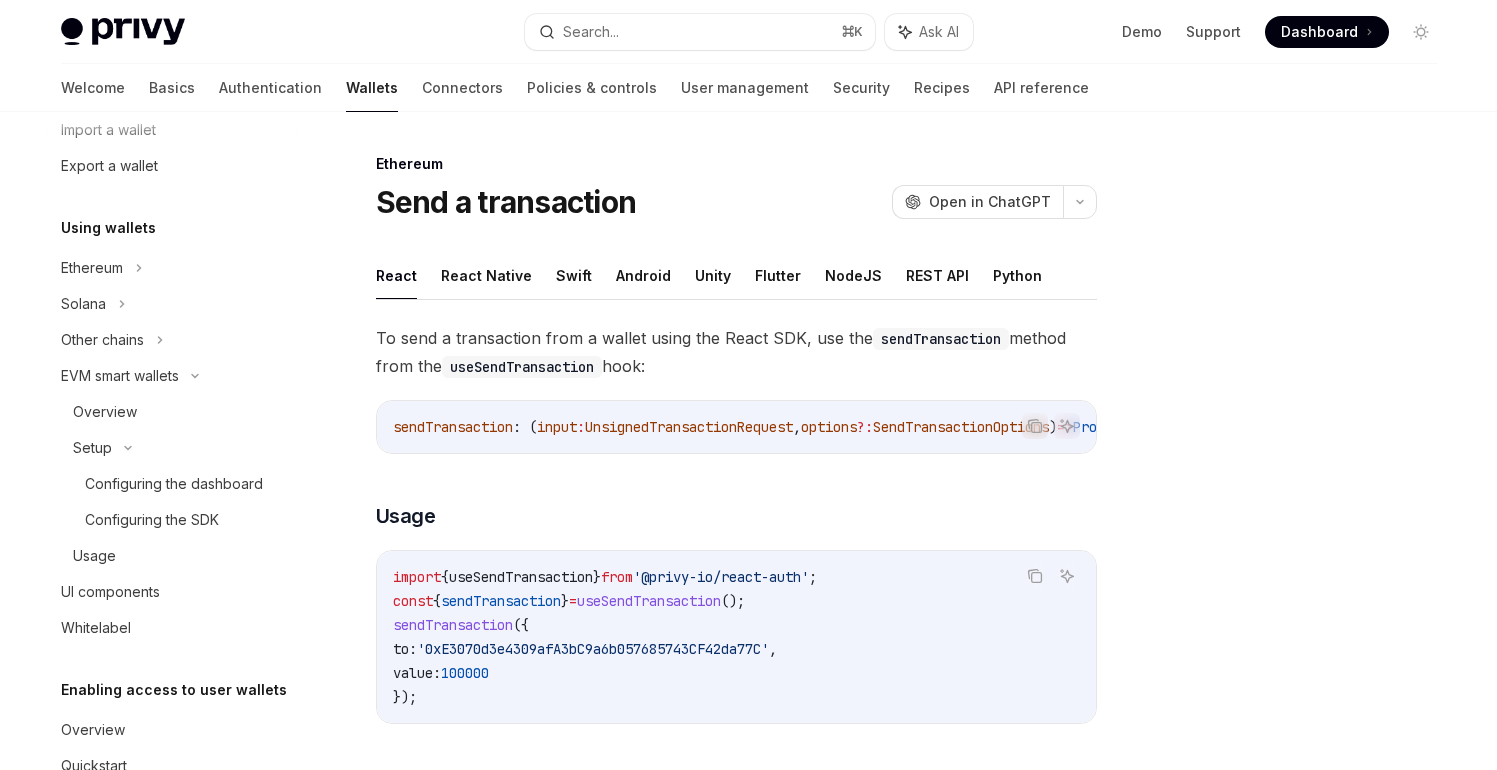 click on "Using wallets" at bounding box center [125, -198] 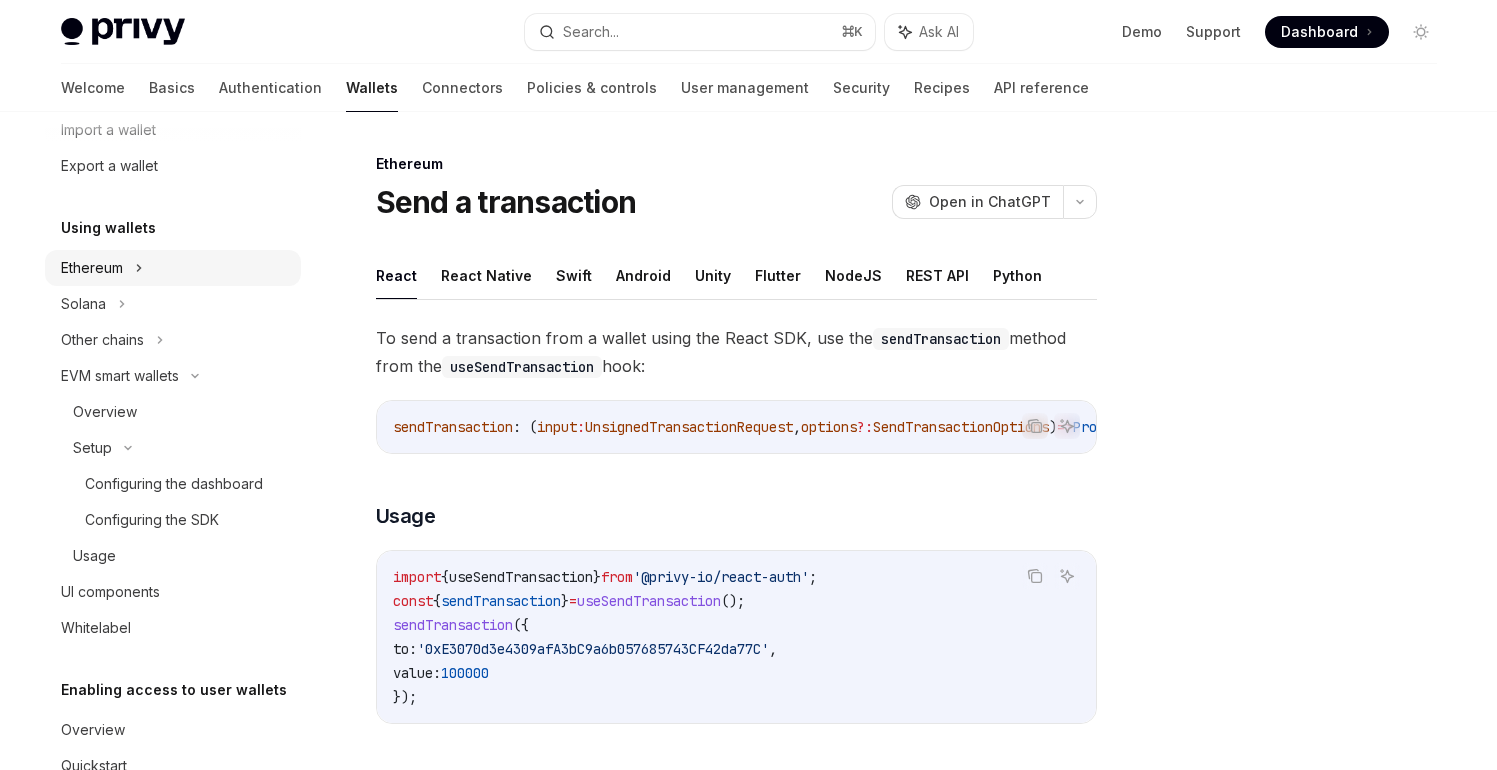 click on "Ethereum" at bounding box center (110, -158) 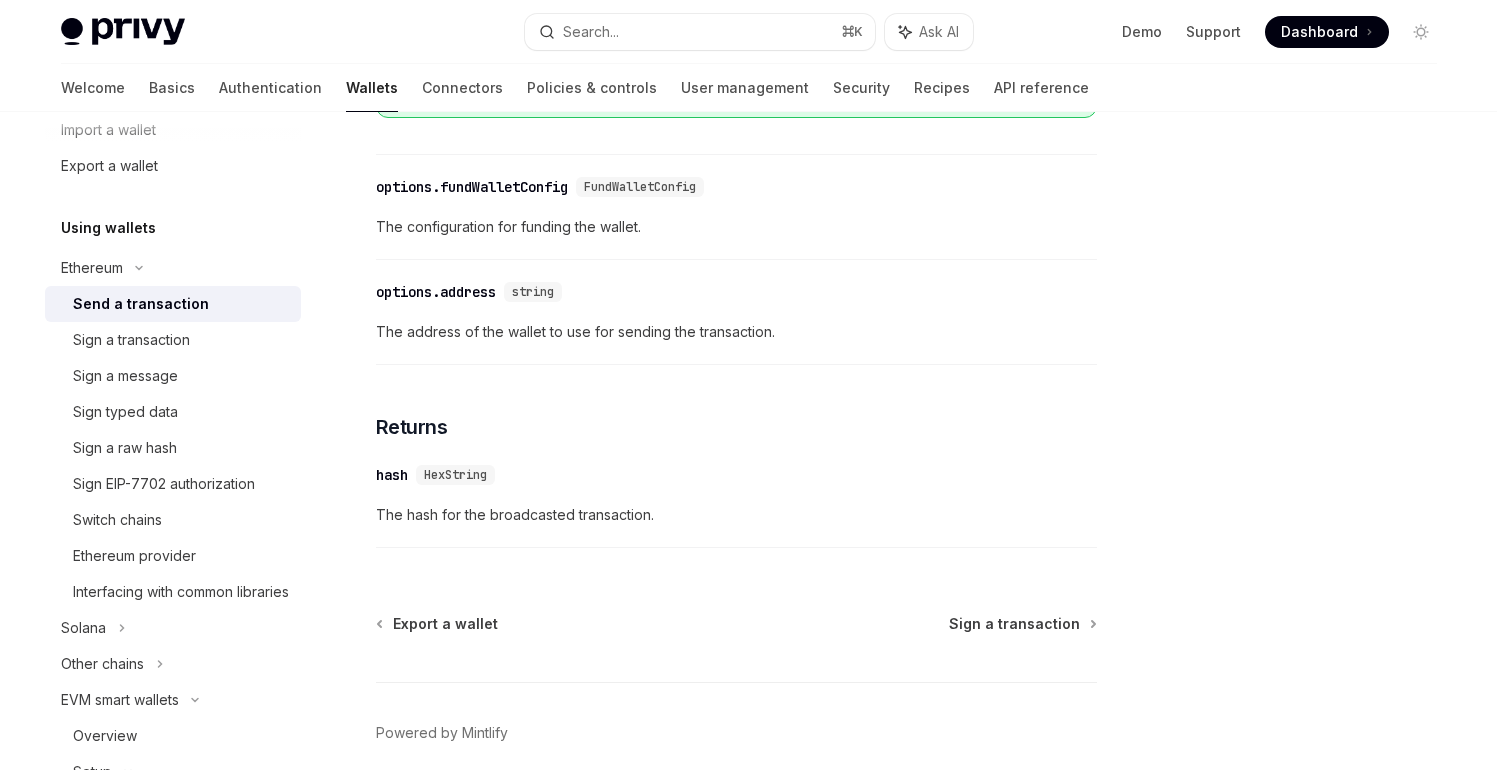 scroll, scrollTop: 1057, scrollLeft: 0, axis: vertical 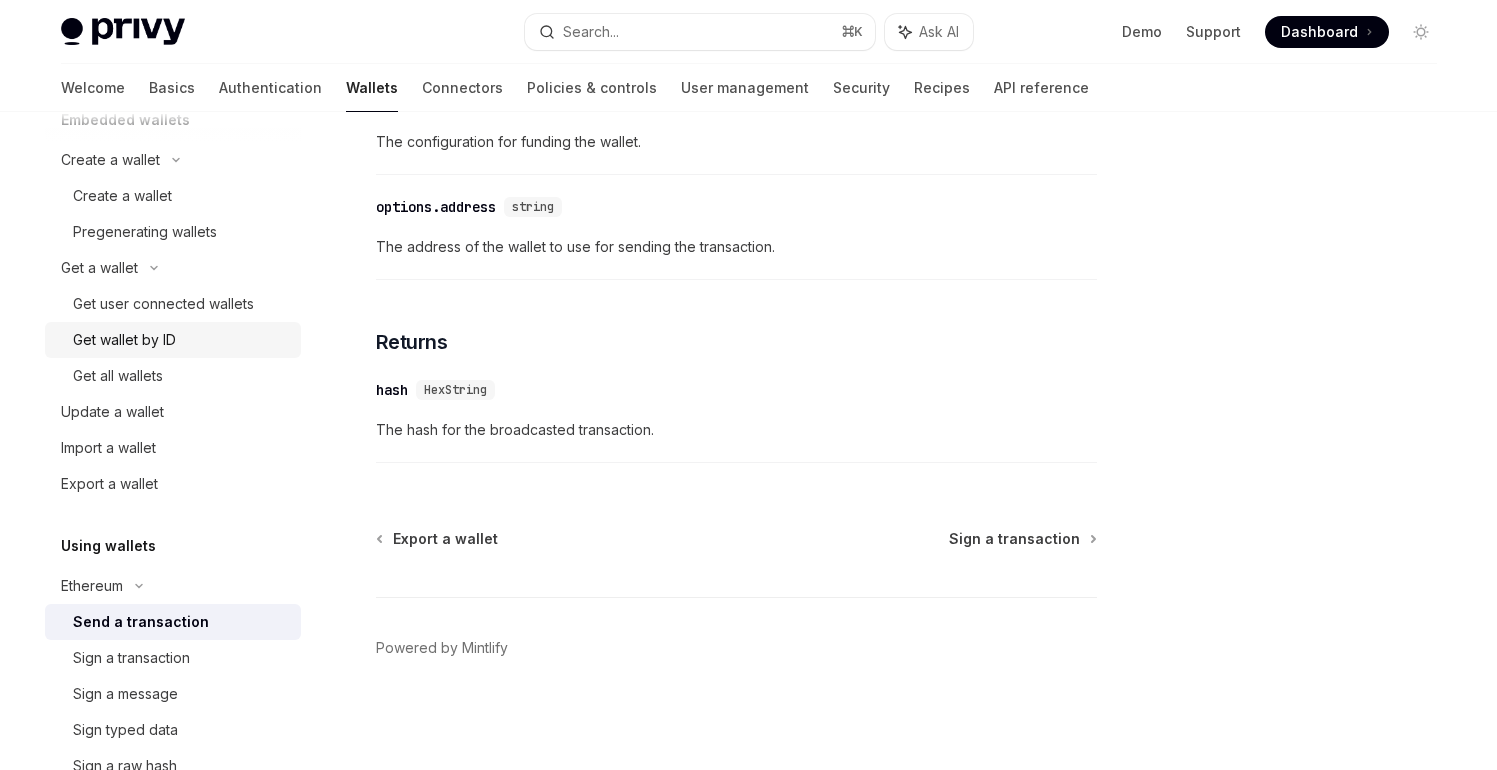 click on "Get wallet by ID" at bounding box center [124, 340] 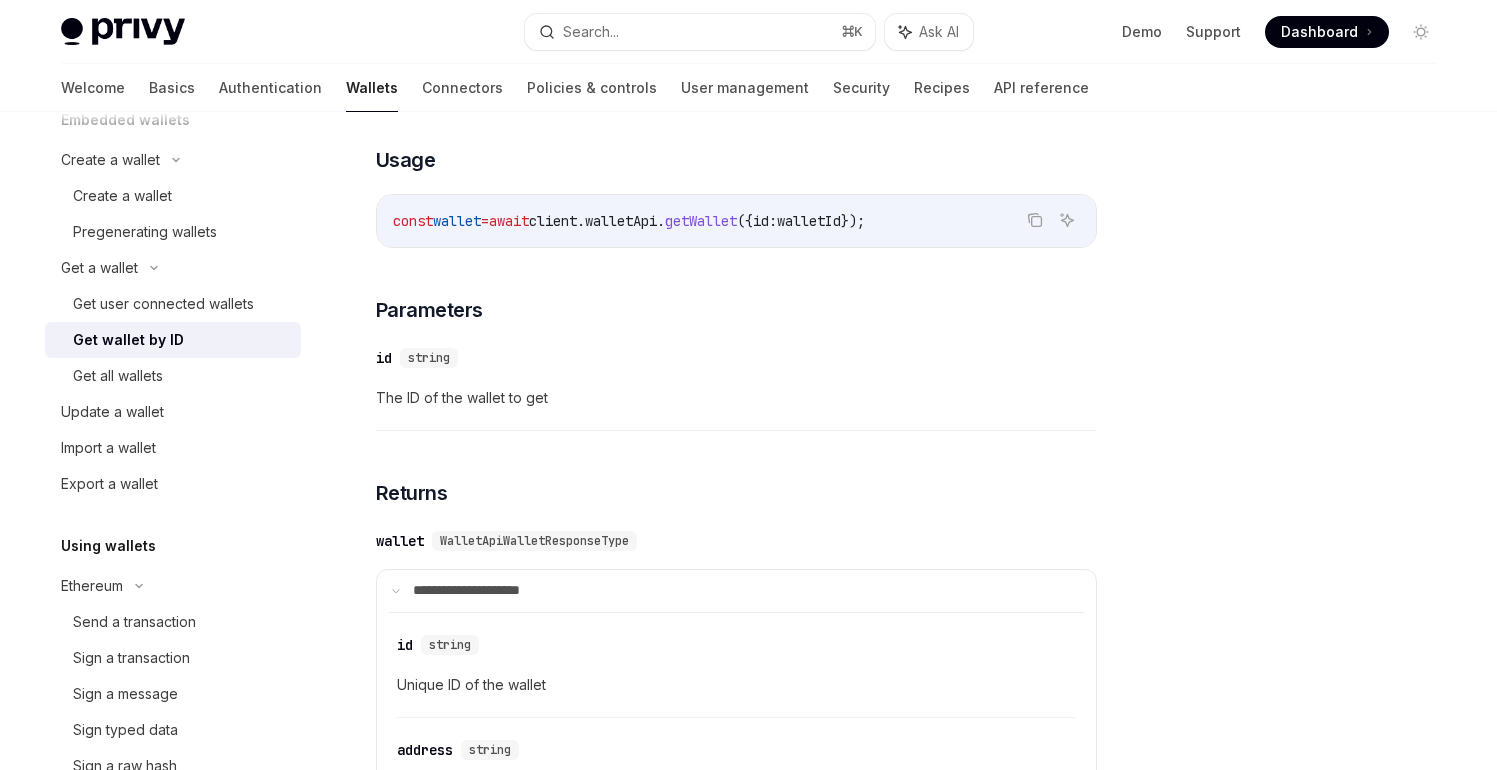 scroll, scrollTop: 0, scrollLeft: 0, axis: both 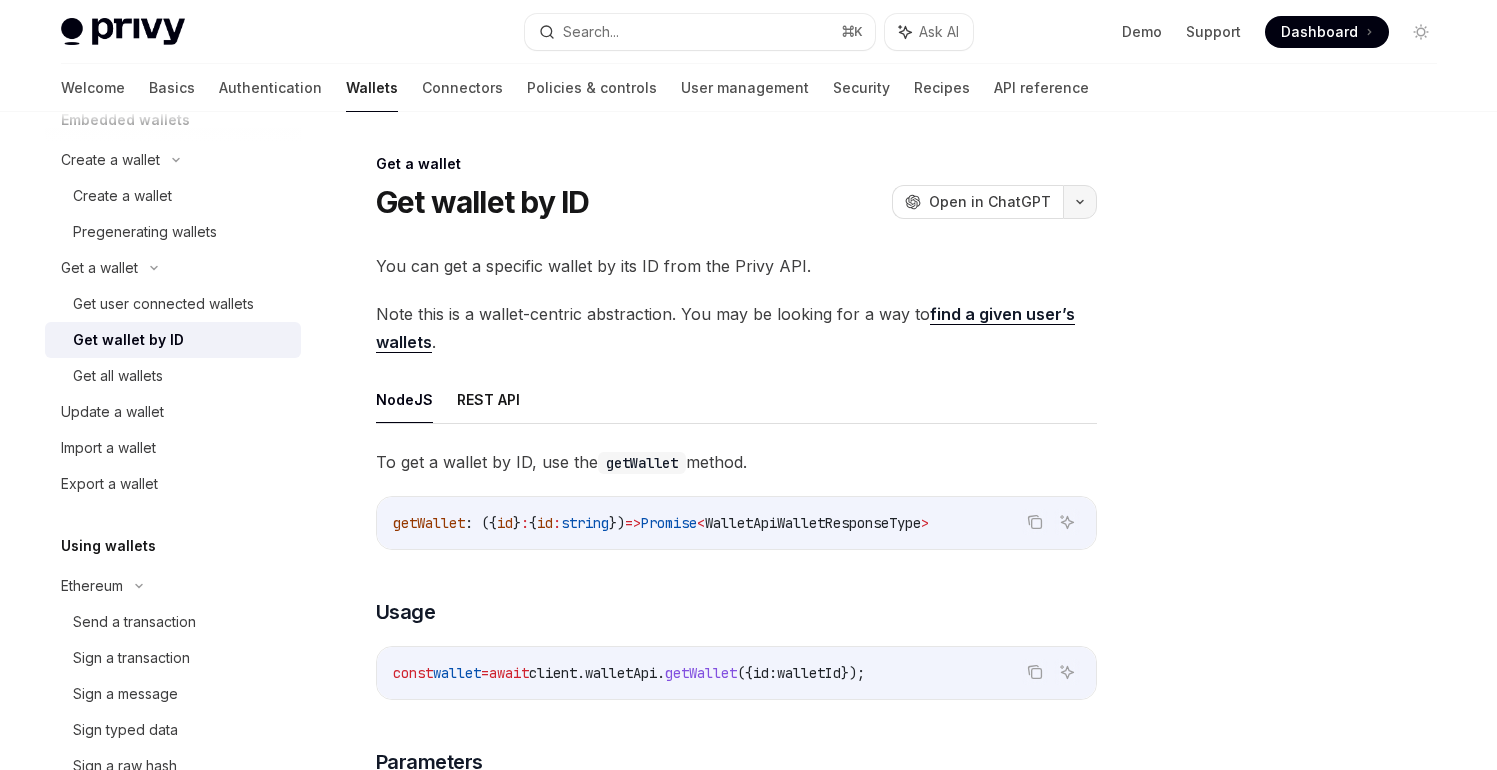 click at bounding box center (1080, 202) 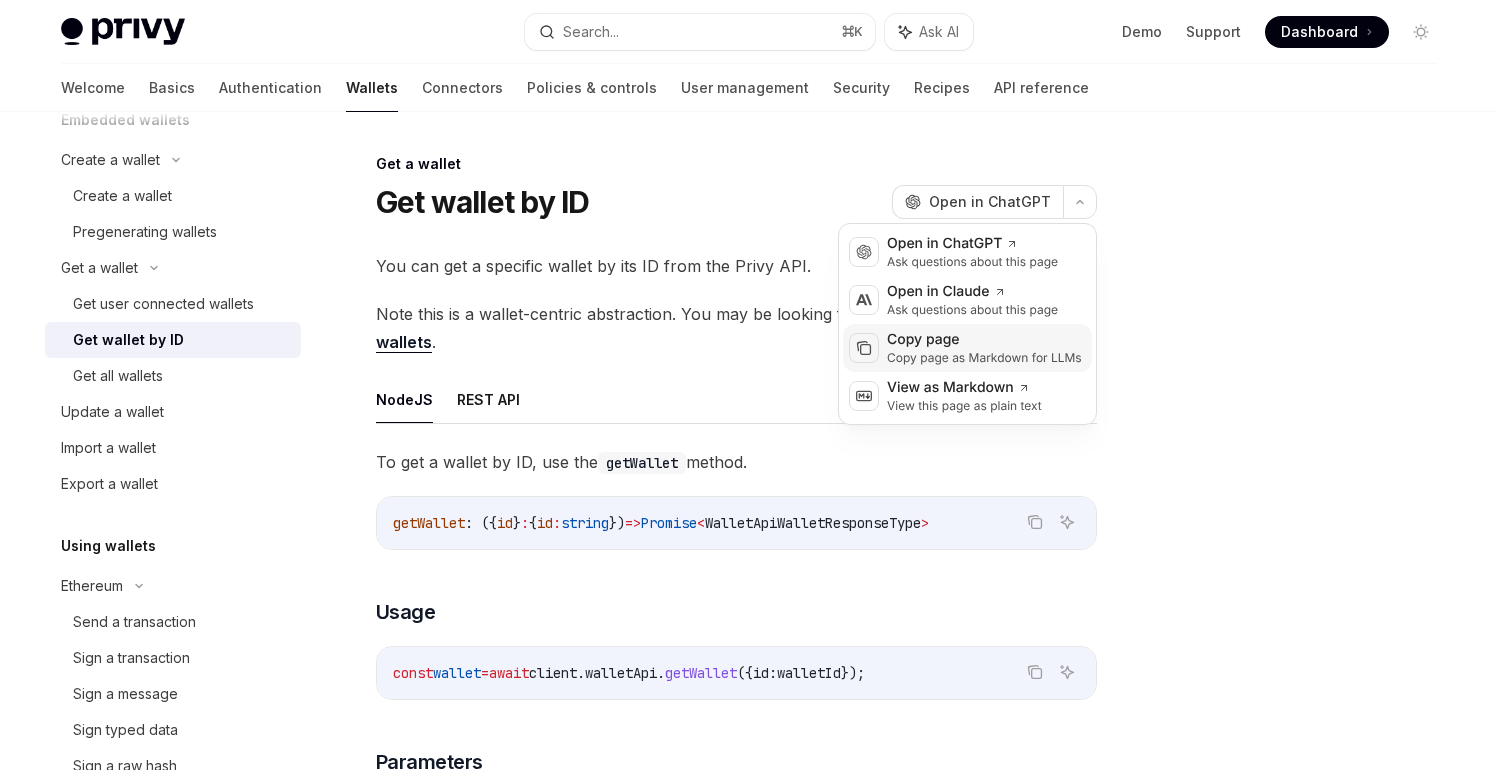 click on "Copy page as Markdown for LLMs" at bounding box center [984, 358] 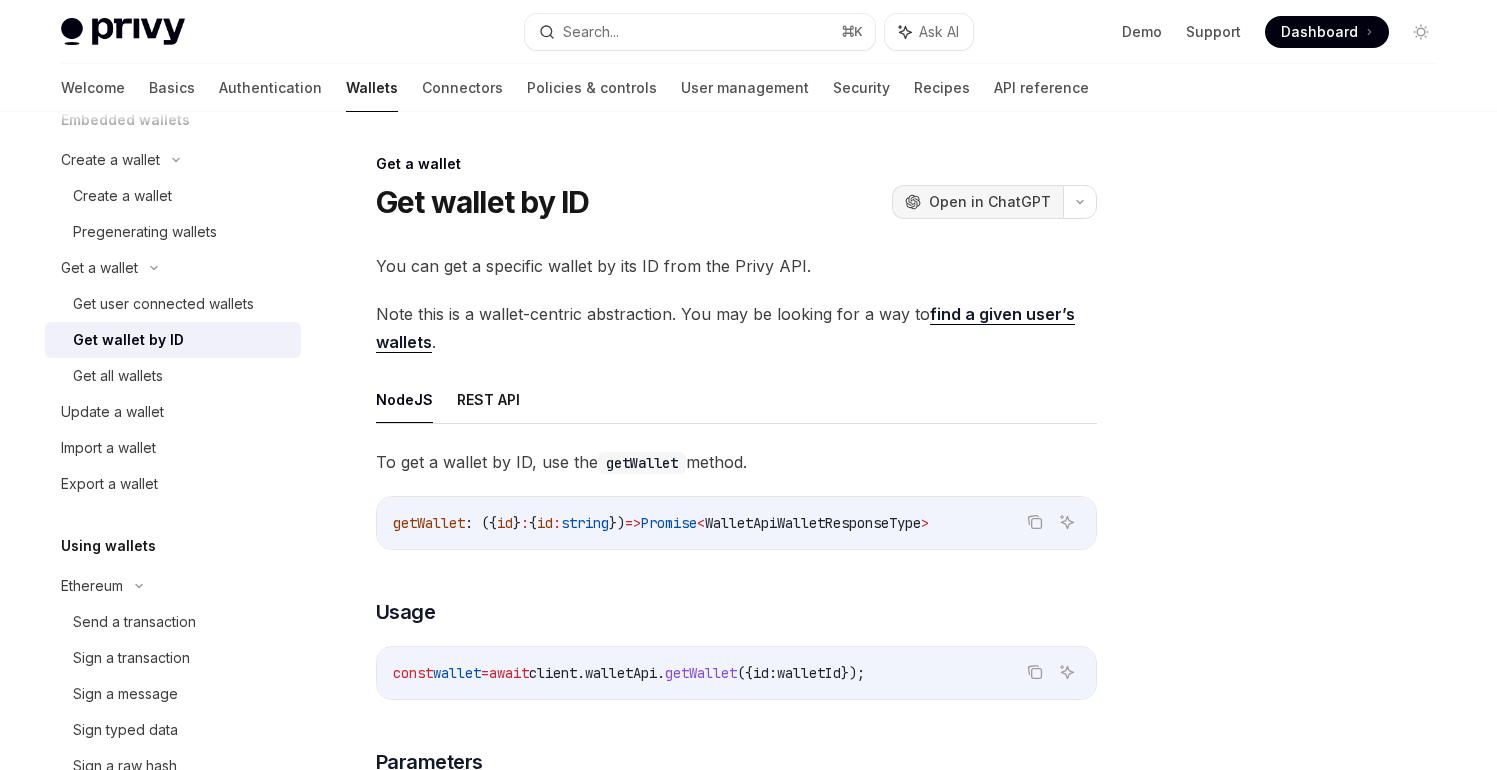 click on "Open in ChatGPT" at bounding box center (990, 202) 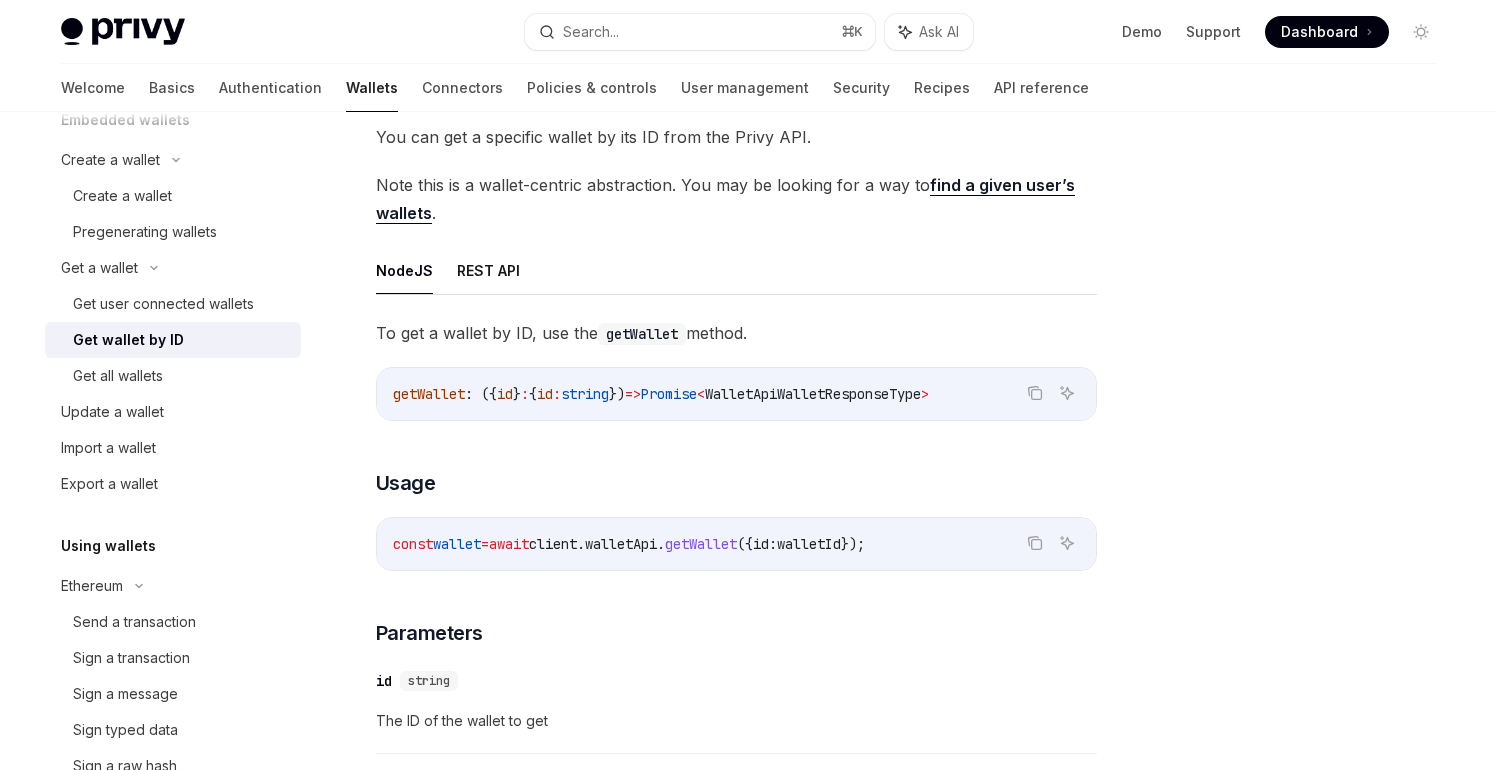 scroll, scrollTop: 0, scrollLeft: 0, axis: both 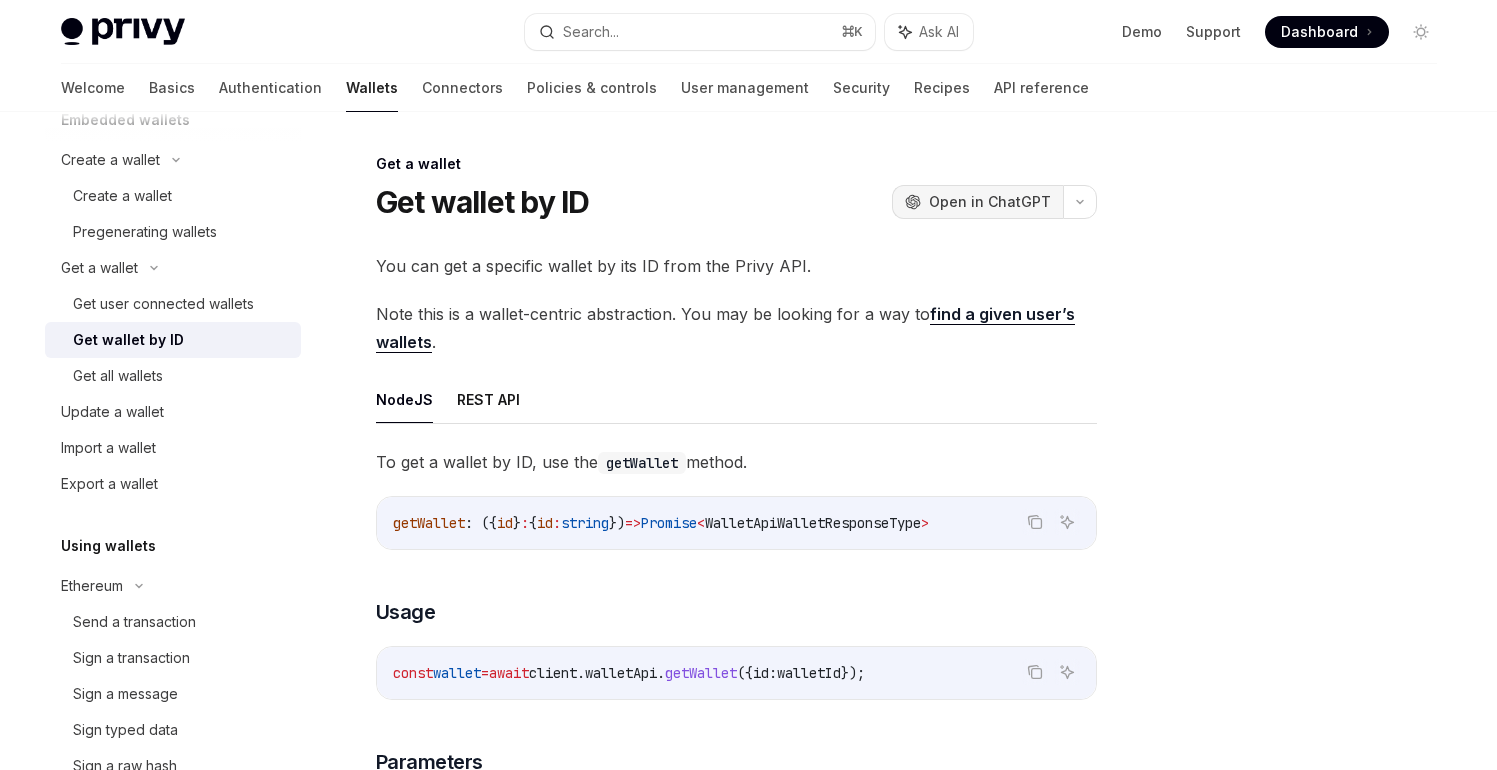 click on "Open in ChatGPT" at bounding box center [990, 202] 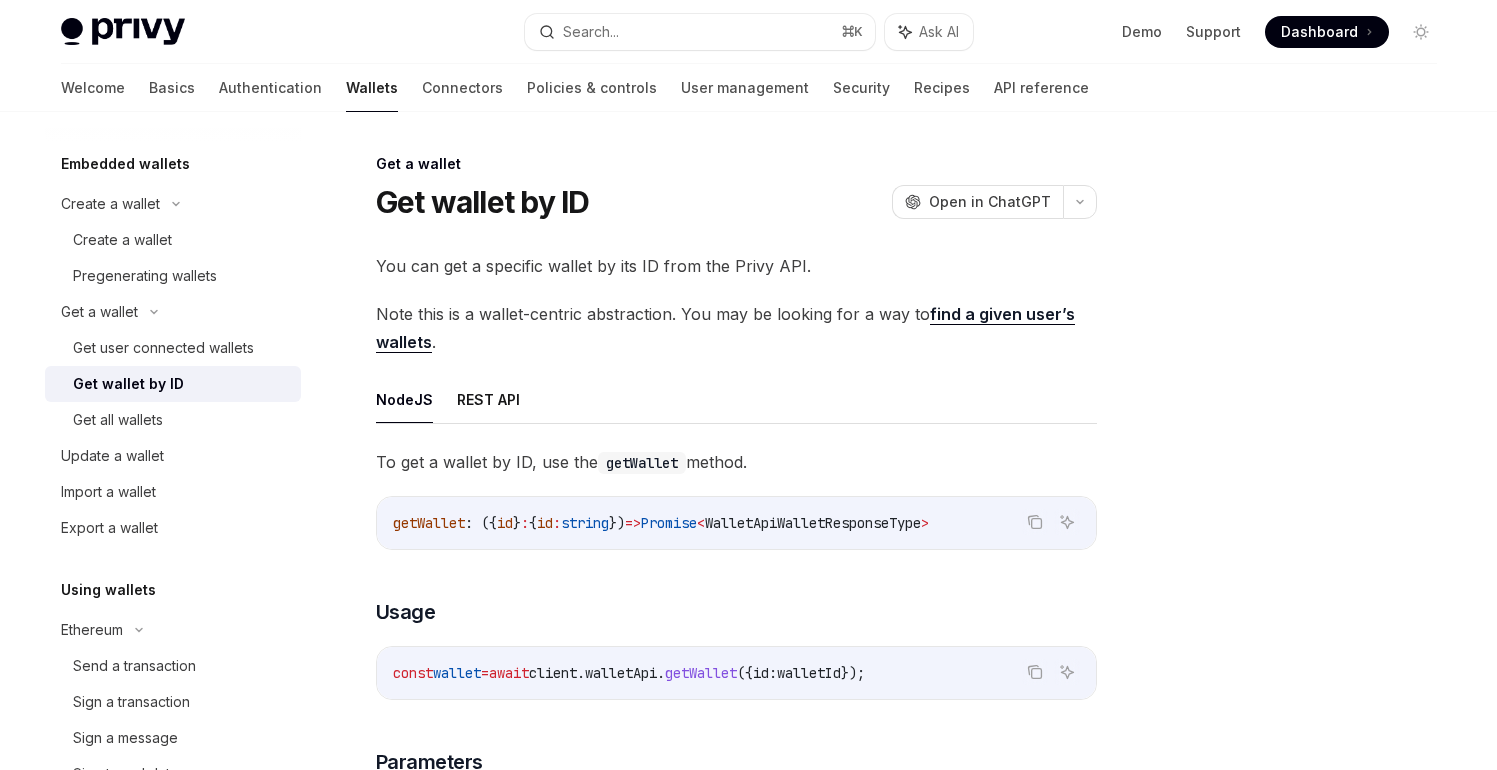 scroll, scrollTop: 0, scrollLeft: 0, axis: both 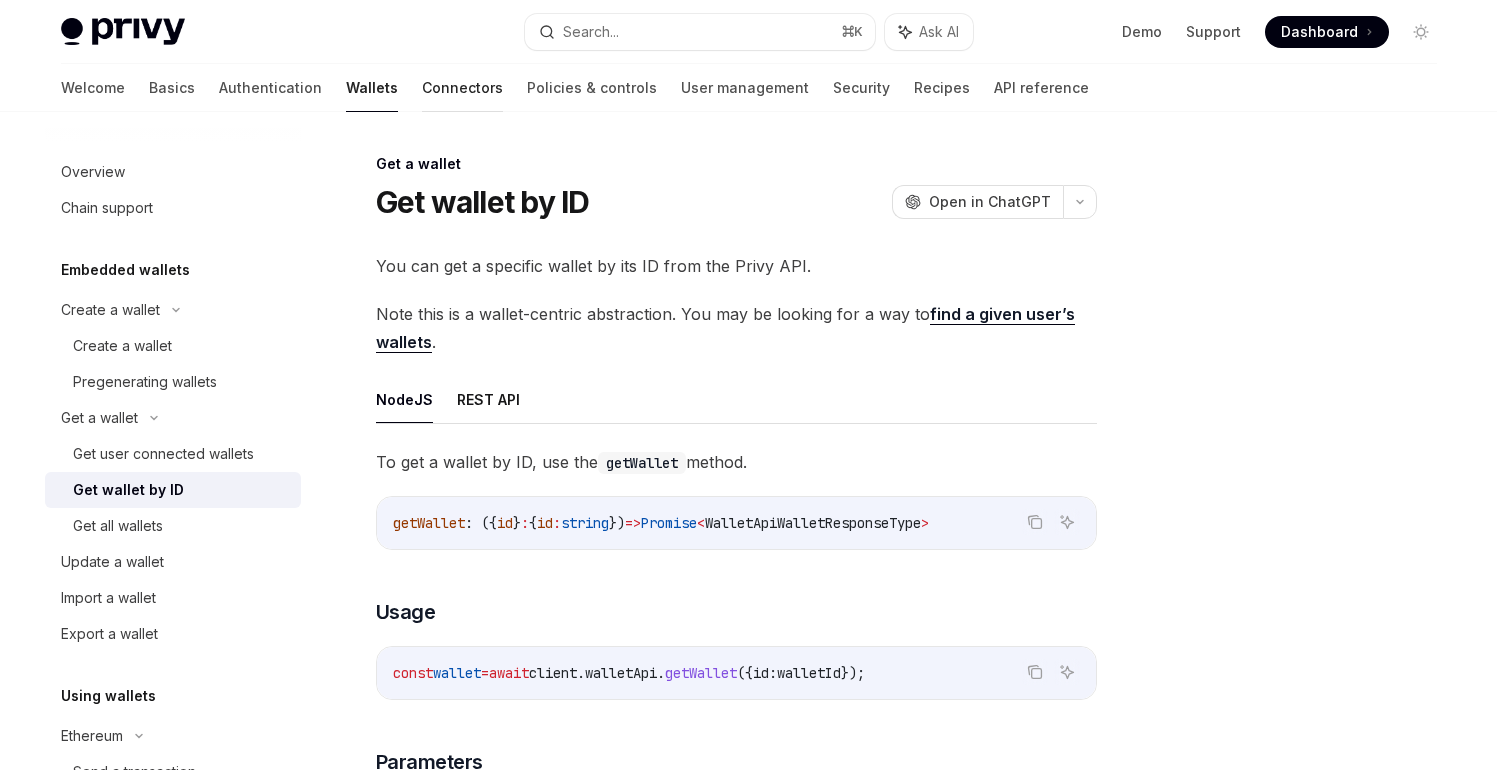 click on "Connectors" at bounding box center [462, 88] 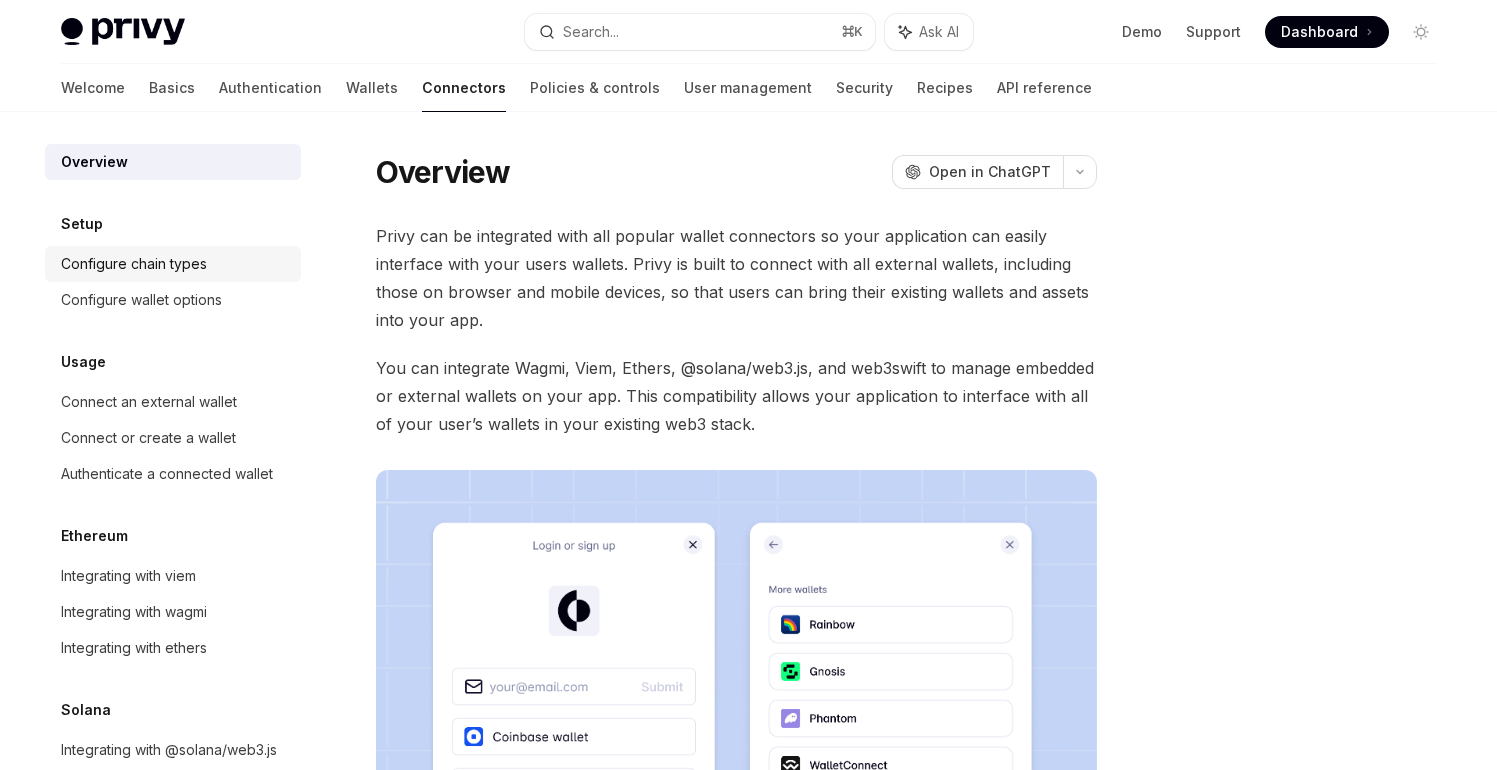 scroll, scrollTop: 62, scrollLeft: 0, axis: vertical 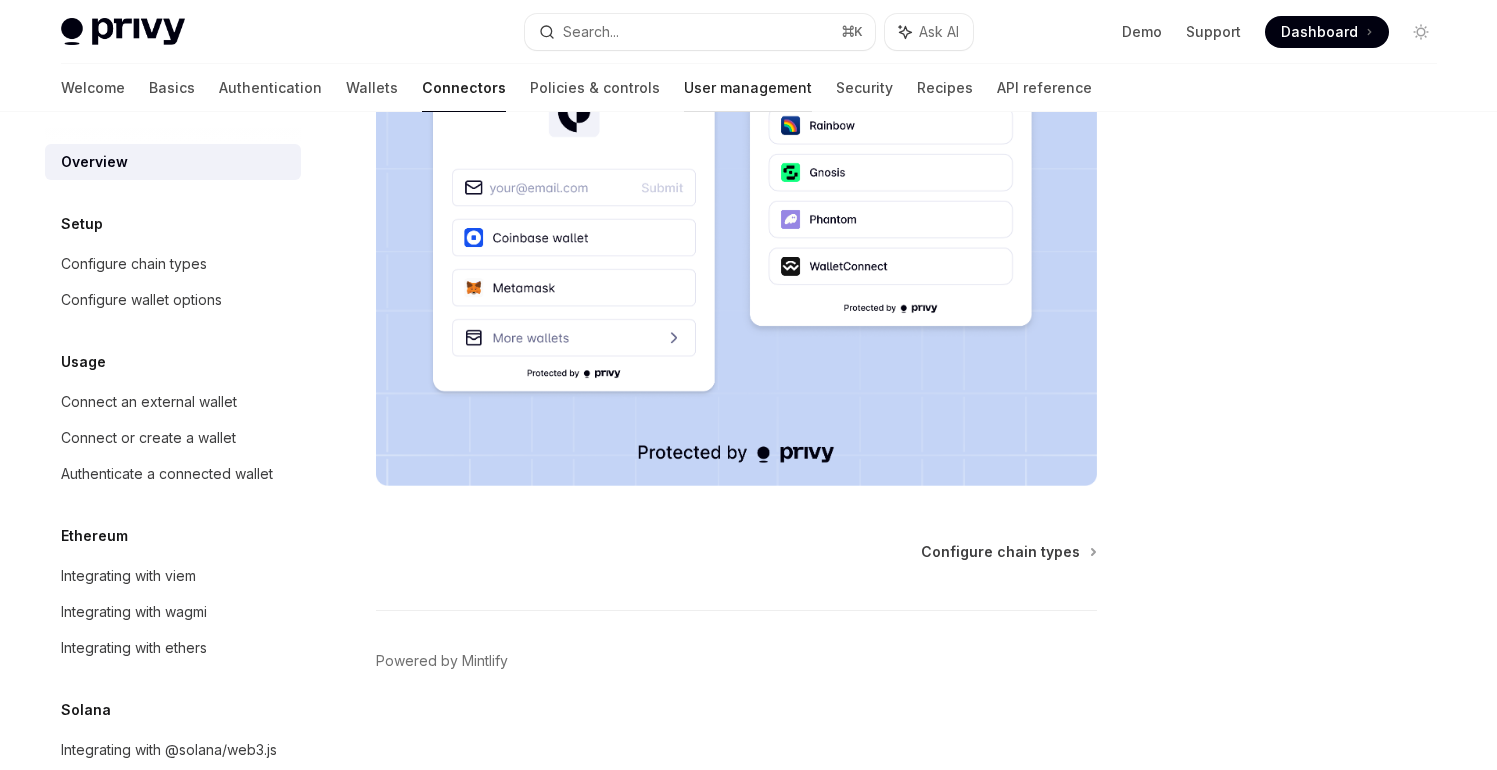 click on "User management" at bounding box center (748, 88) 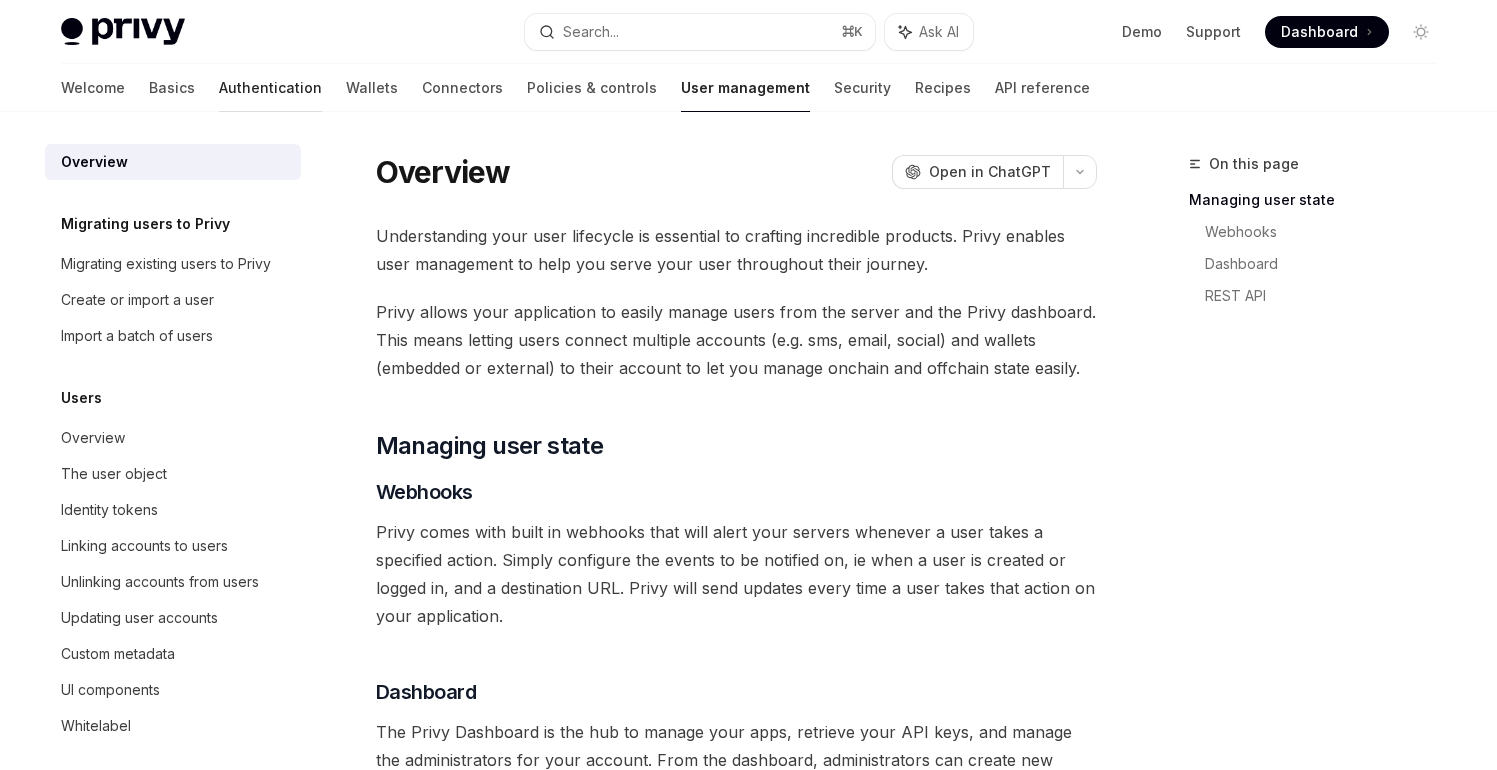 click on "Authentication" at bounding box center [270, 88] 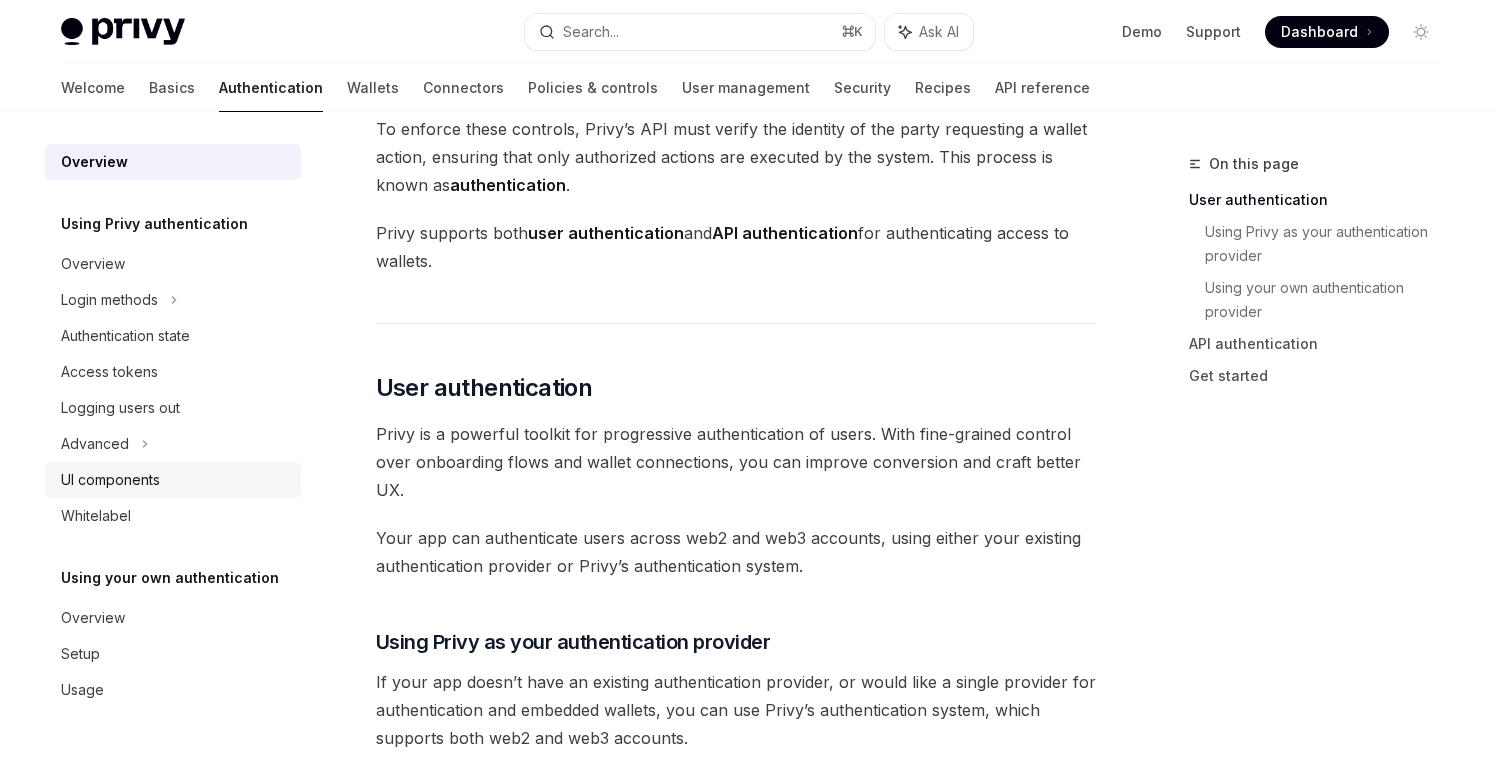 scroll, scrollTop: 0, scrollLeft: 0, axis: both 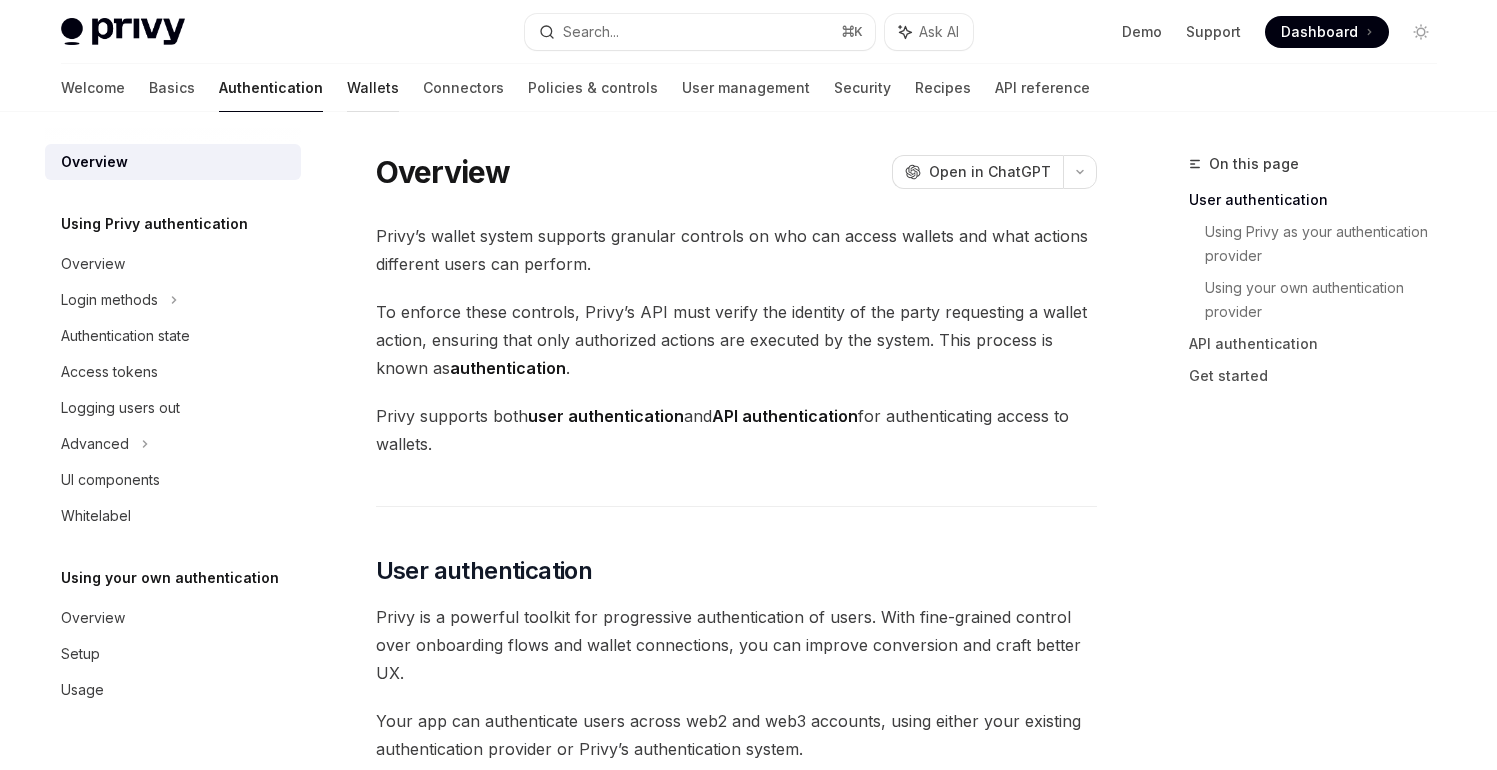 click on "Wallets" at bounding box center [373, 88] 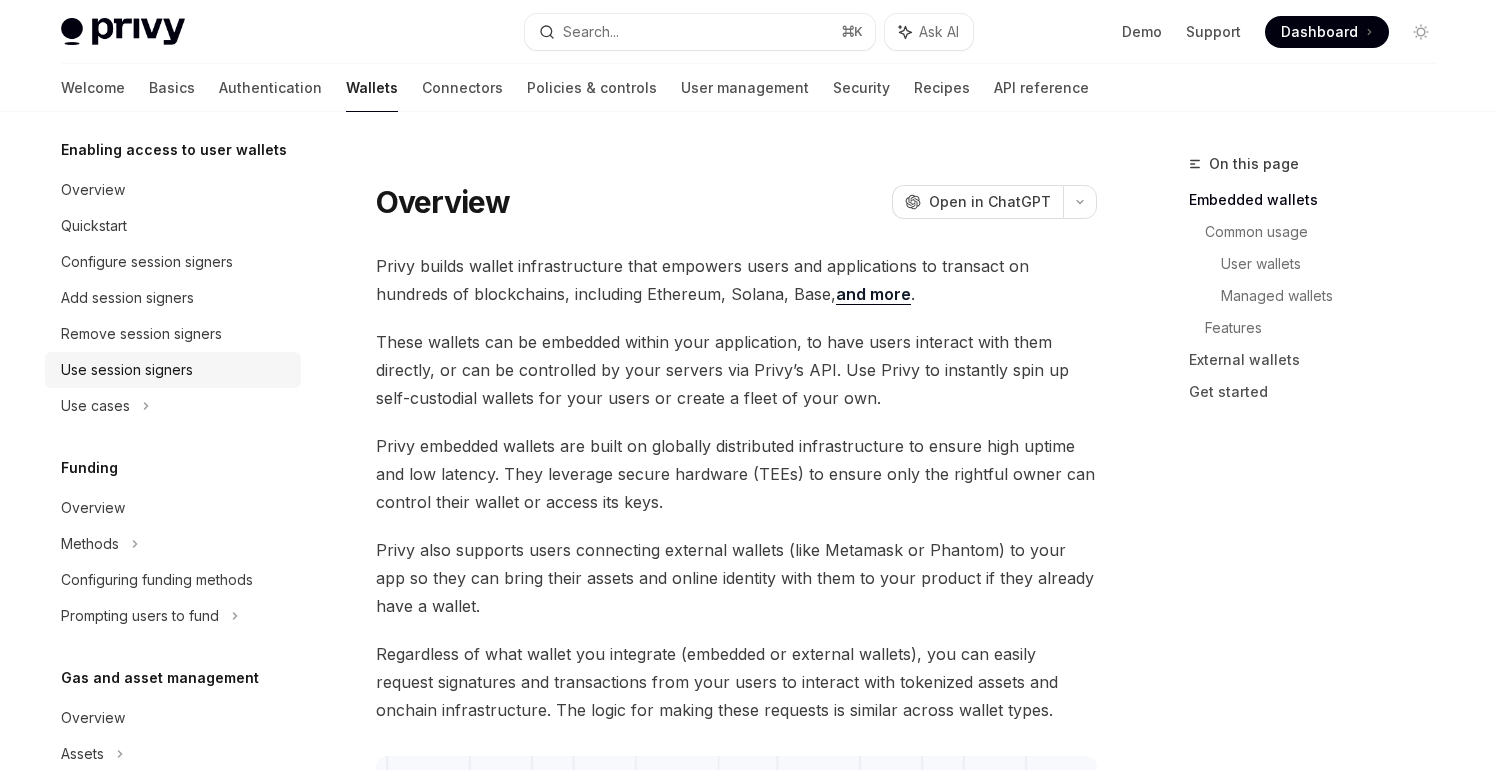 scroll, scrollTop: 646, scrollLeft: 0, axis: vertical 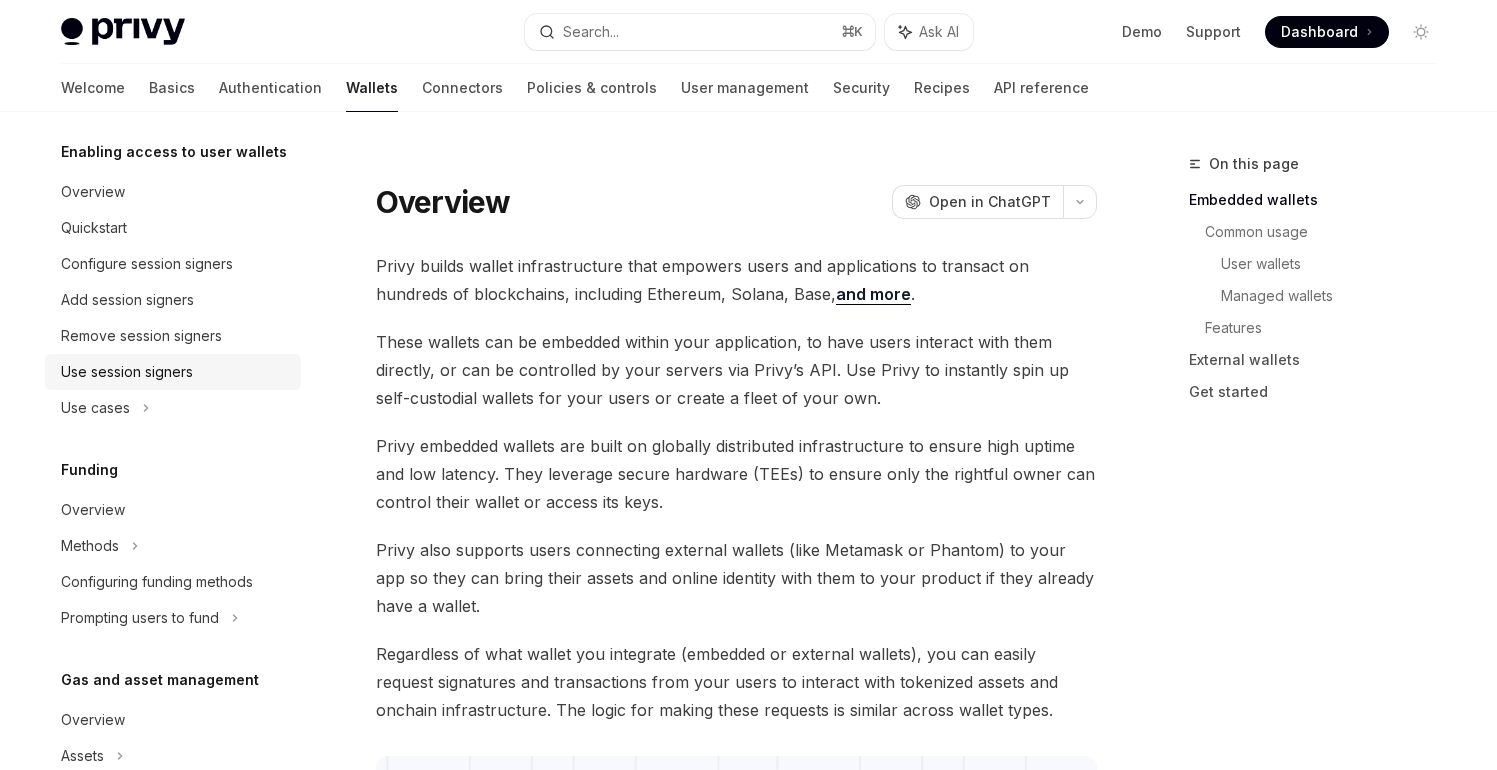 click on "Use session signers" at bounding box center [127, 372] 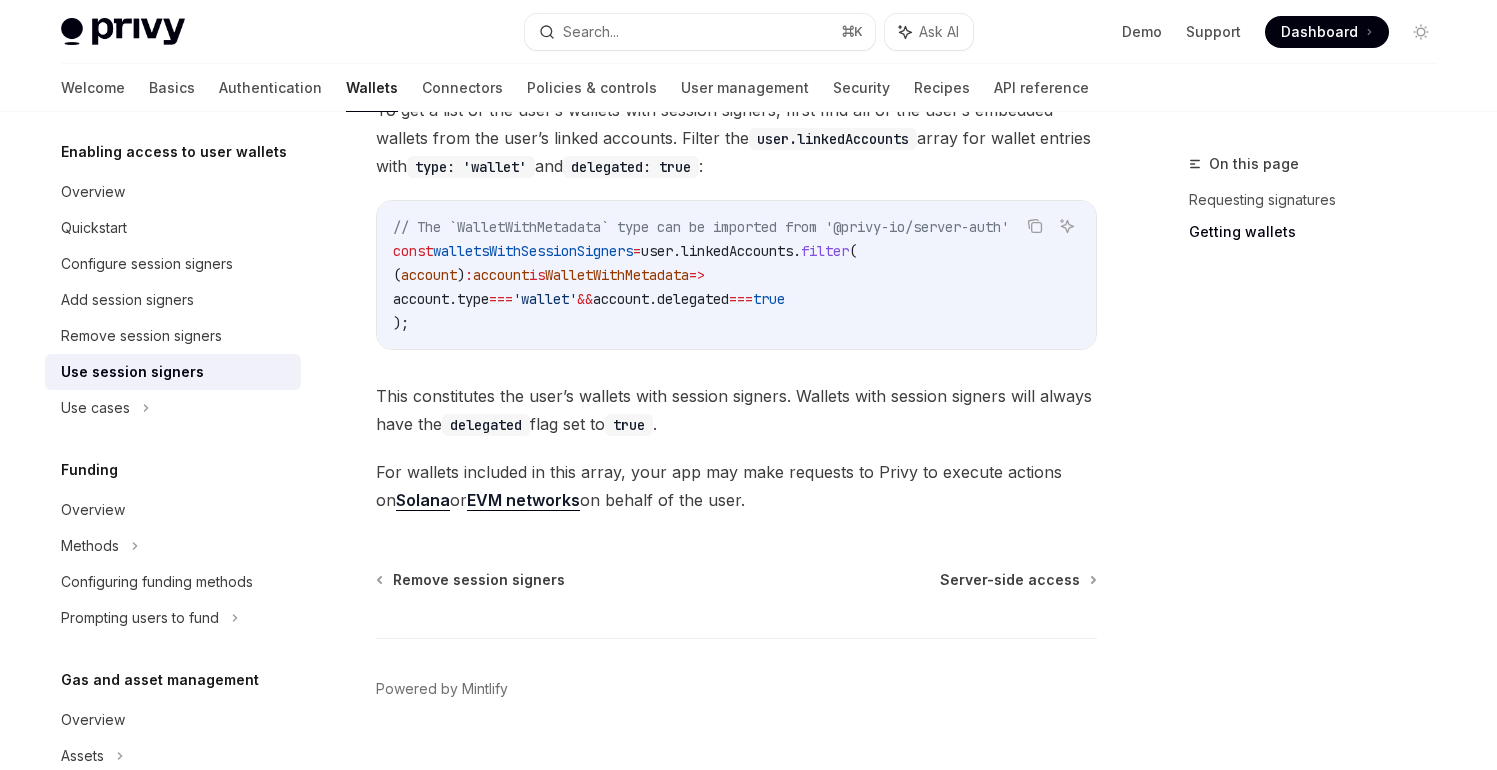 scroll, scrollTop: 1075, scrollLeft: 0, axis: vertical 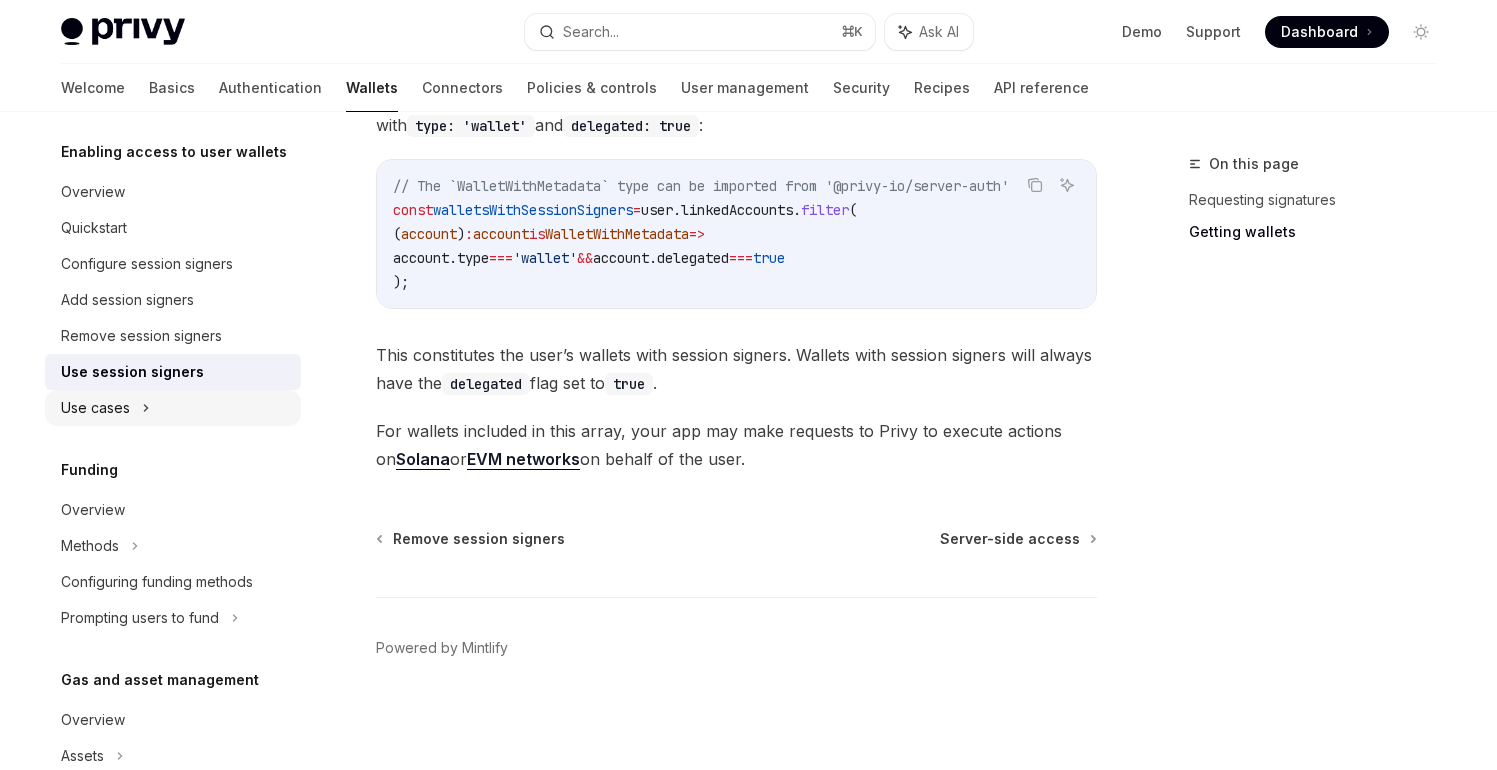 click on "Use cases" at bounding box center (173, 408) 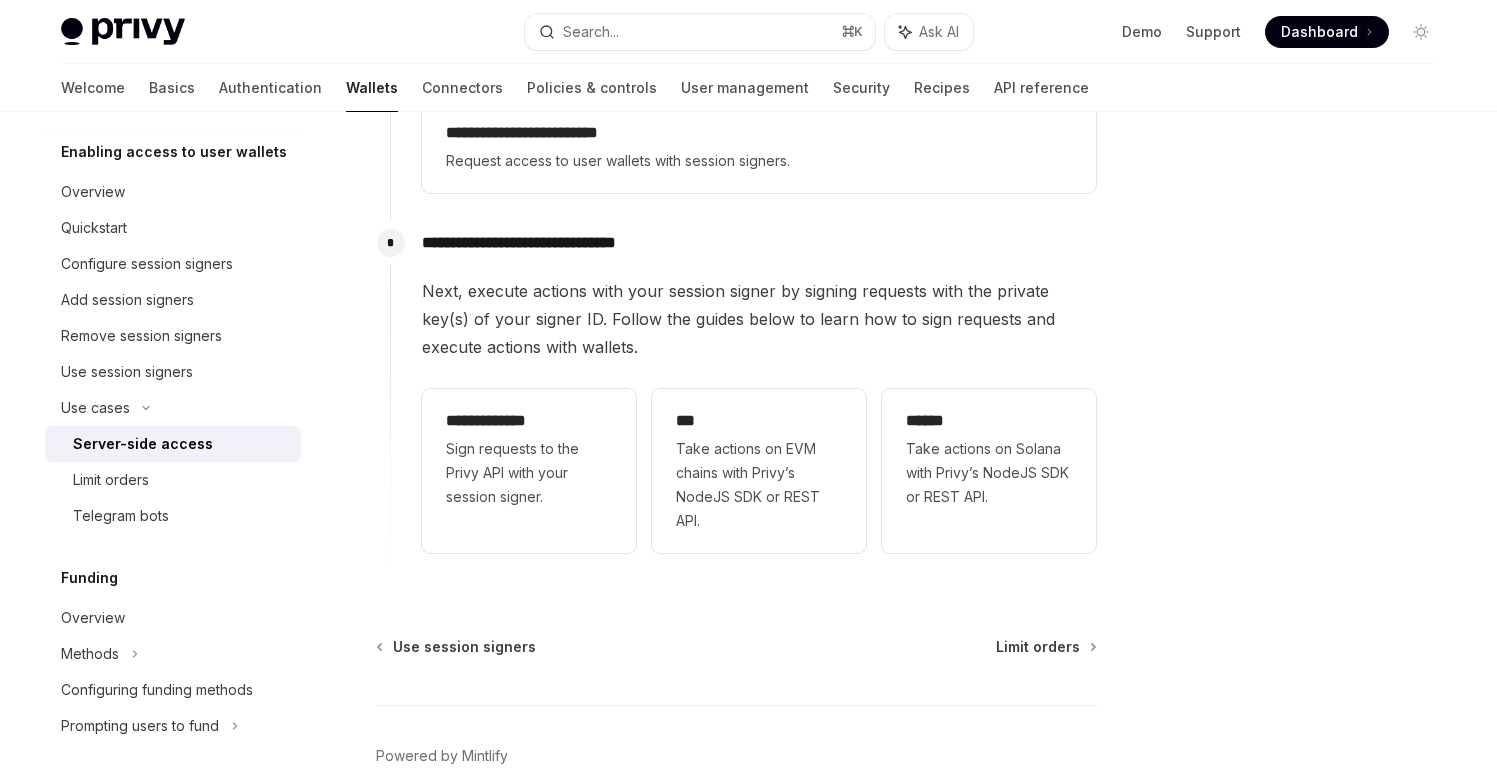 scroll, scrollTop: 711, scrollLeft: 0, axis: vertical 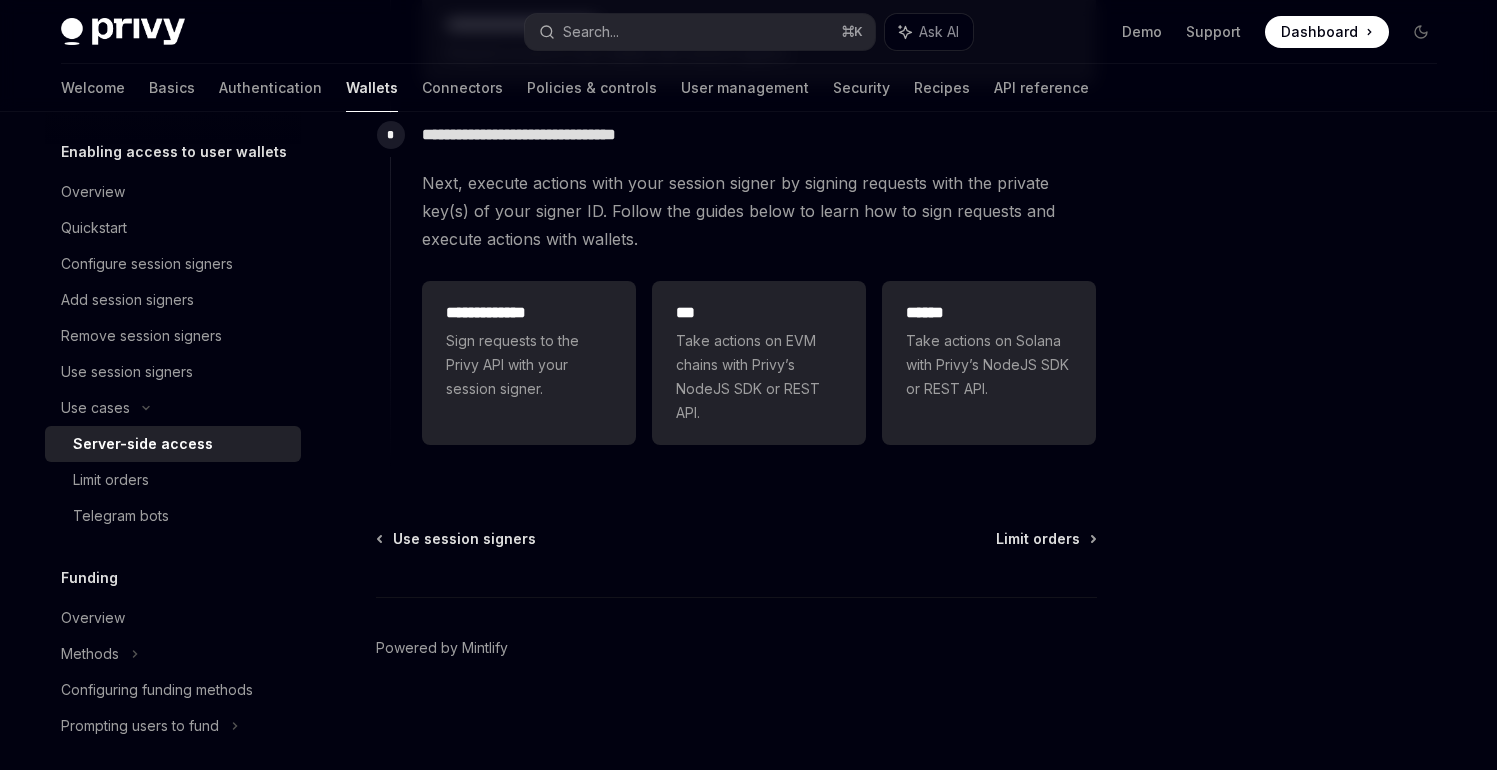 type on "*" 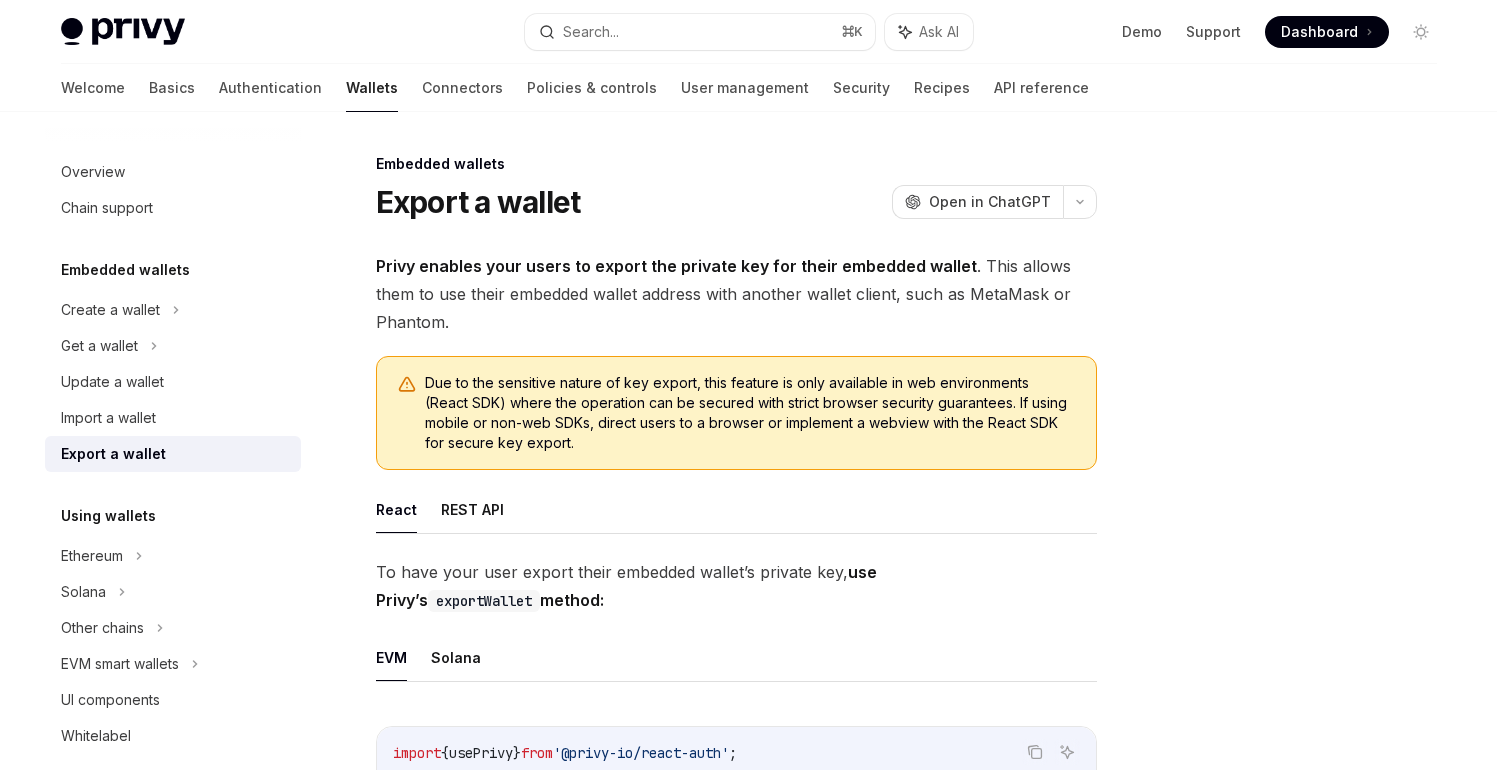 scroll, scrollTop: 1863, scrollLeft: 0, axis: vertical 